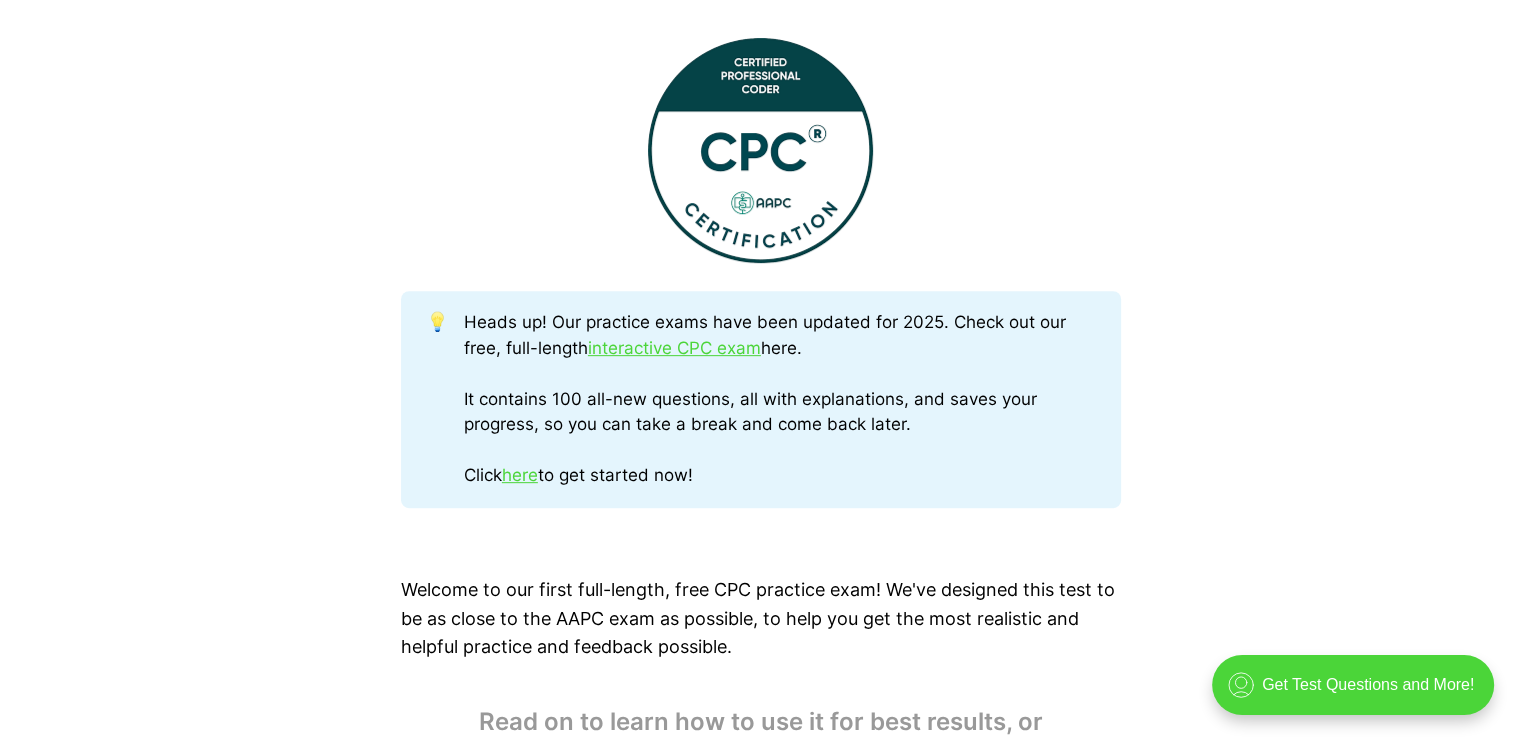 scroll, scrollTop: 800, scrollLeft: 0, axis: vertical 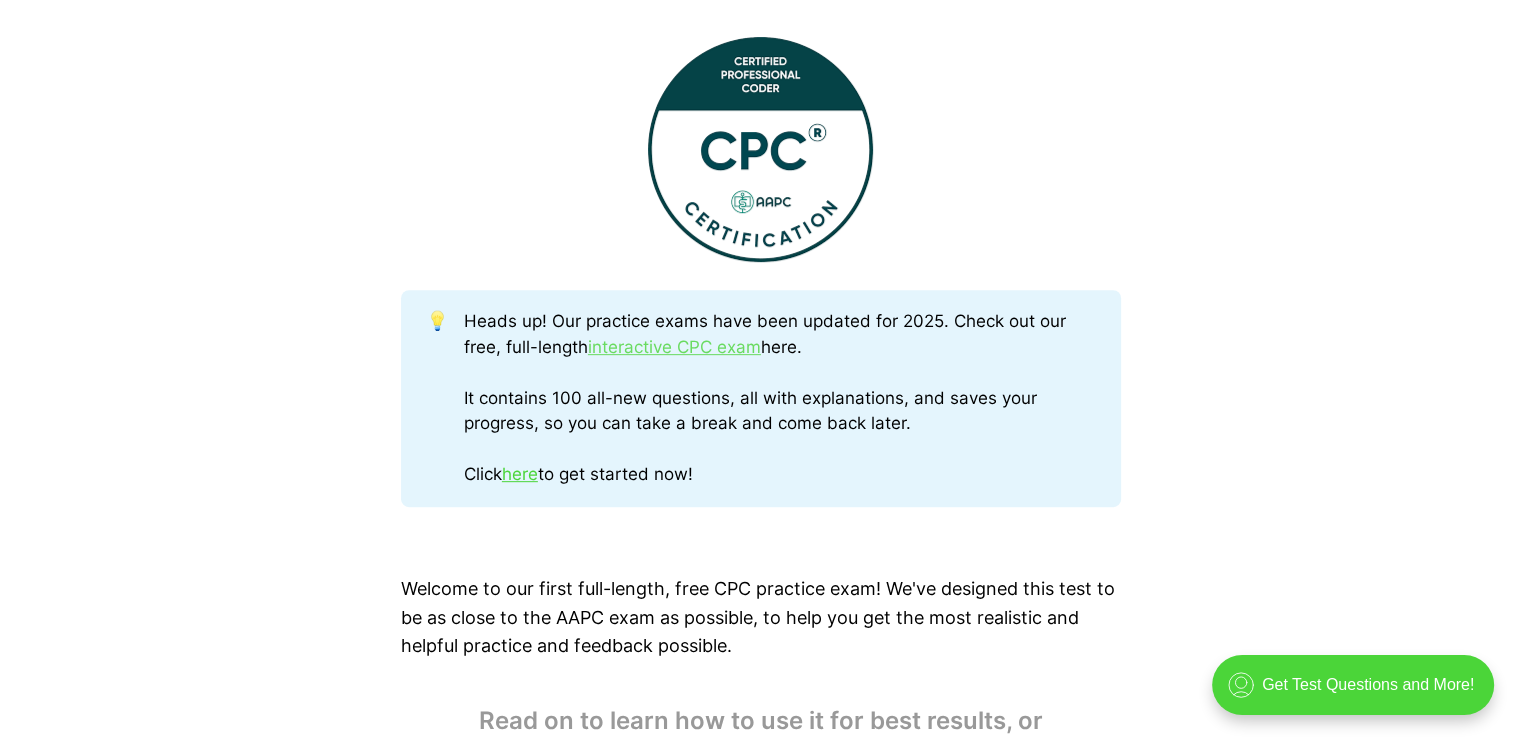 click on "interactive CPC exam" at bounding box center [674, 347] 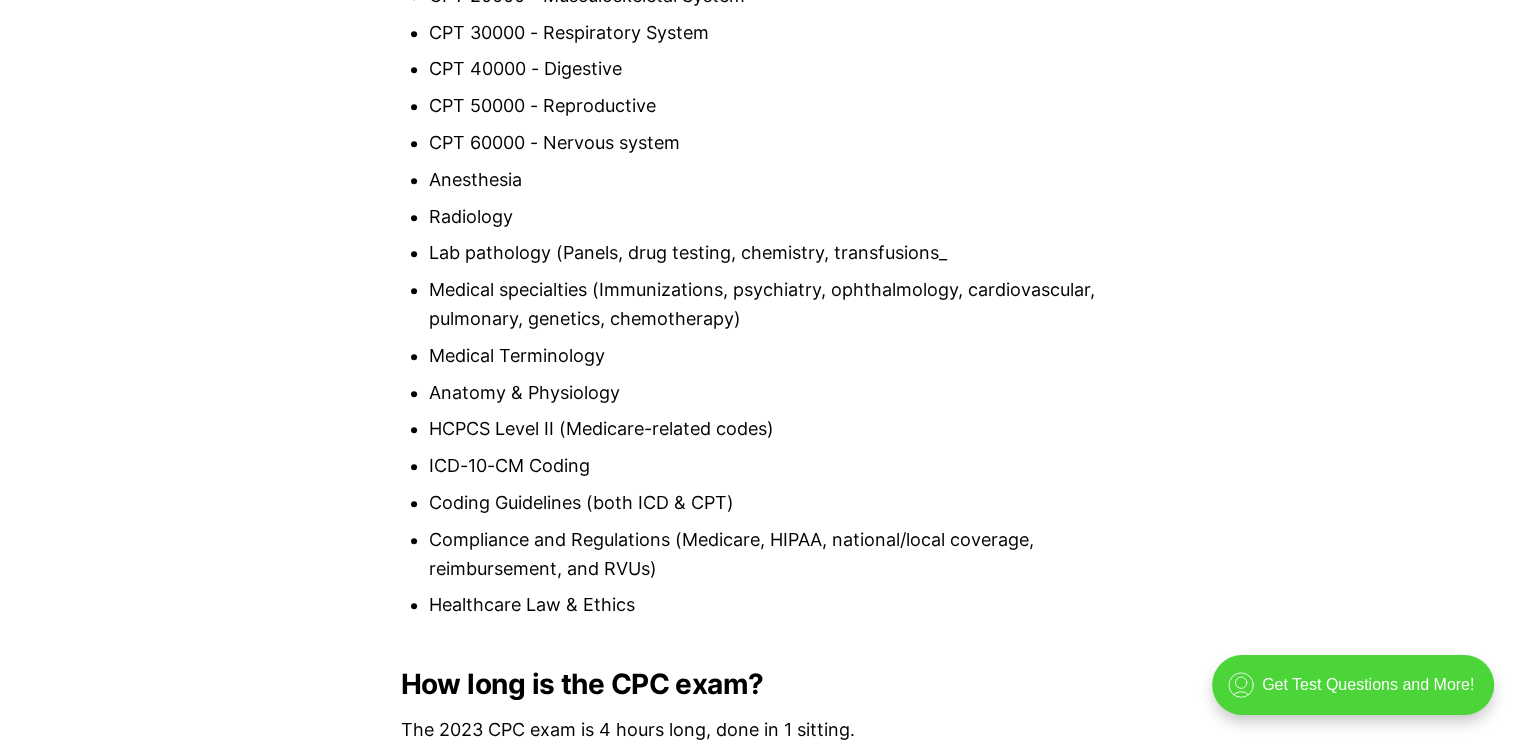 scroll, scrollTop: 1700, scrollLeft: 0, axis: vertical 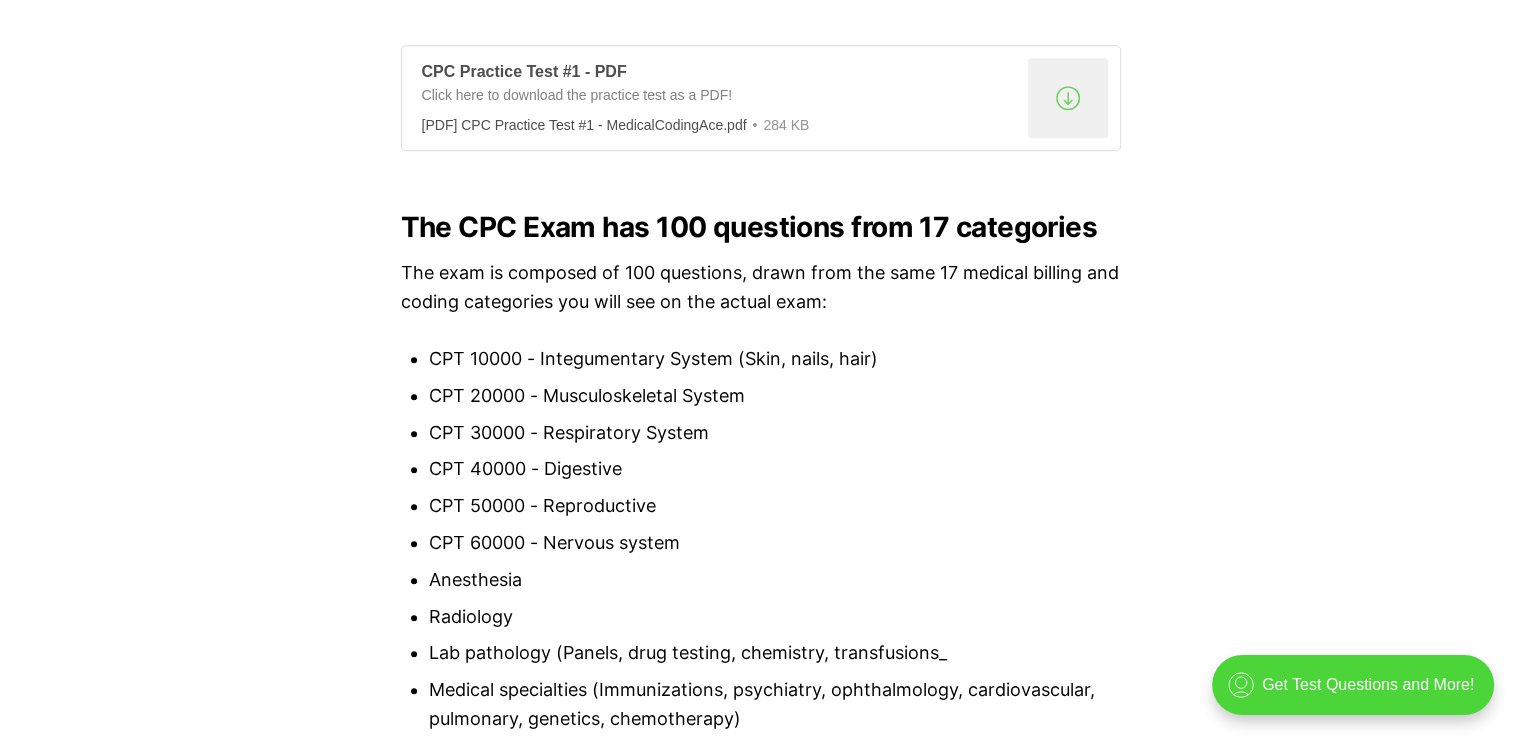 click on ".a{fill:none;stroke:currentColor;stroke-linecap:round;stroke-linejoin:round;stroke-width:1.5px;} download-circle" at bounding box center (1068, 98) 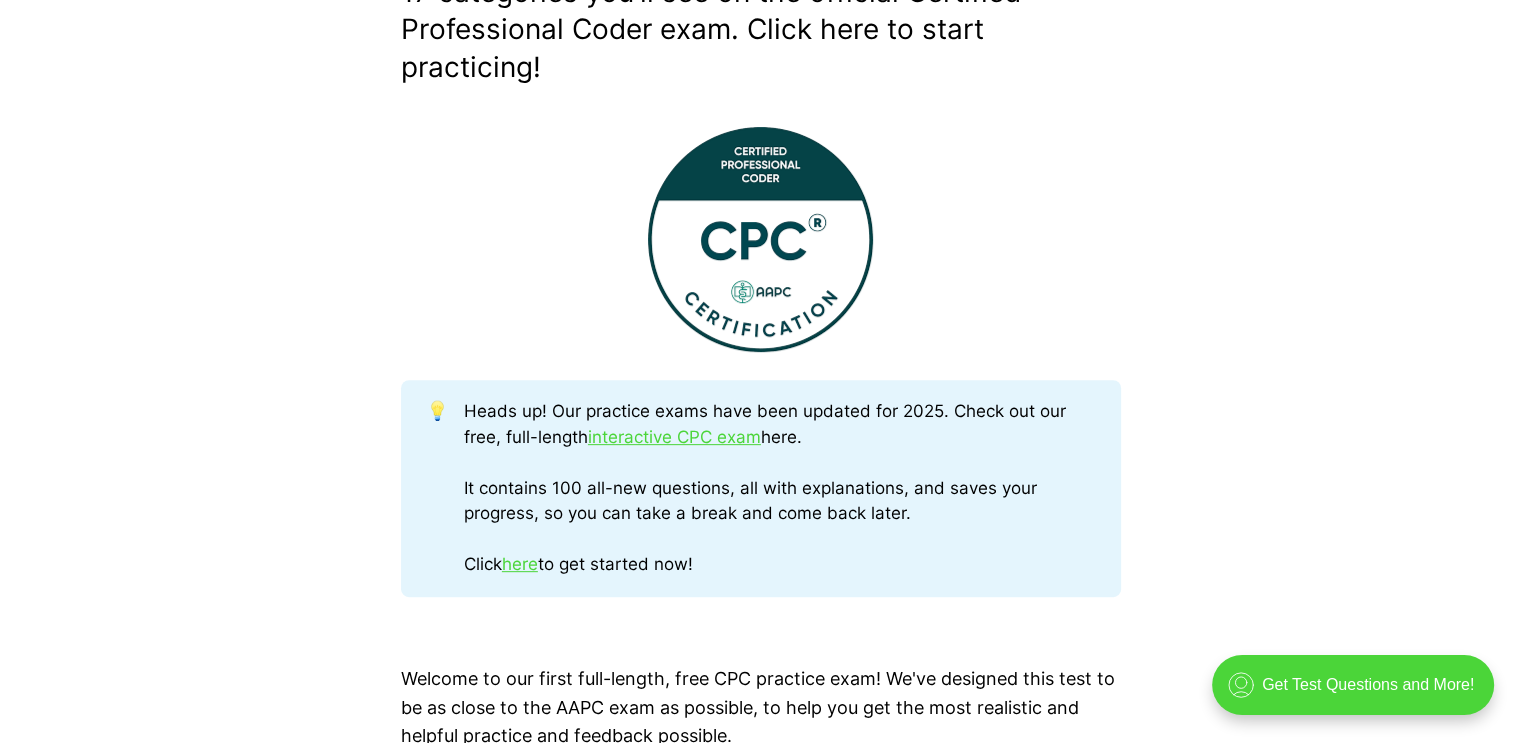 scroll, scrollTop: 700, scrollLeft: 0, axis: vertical 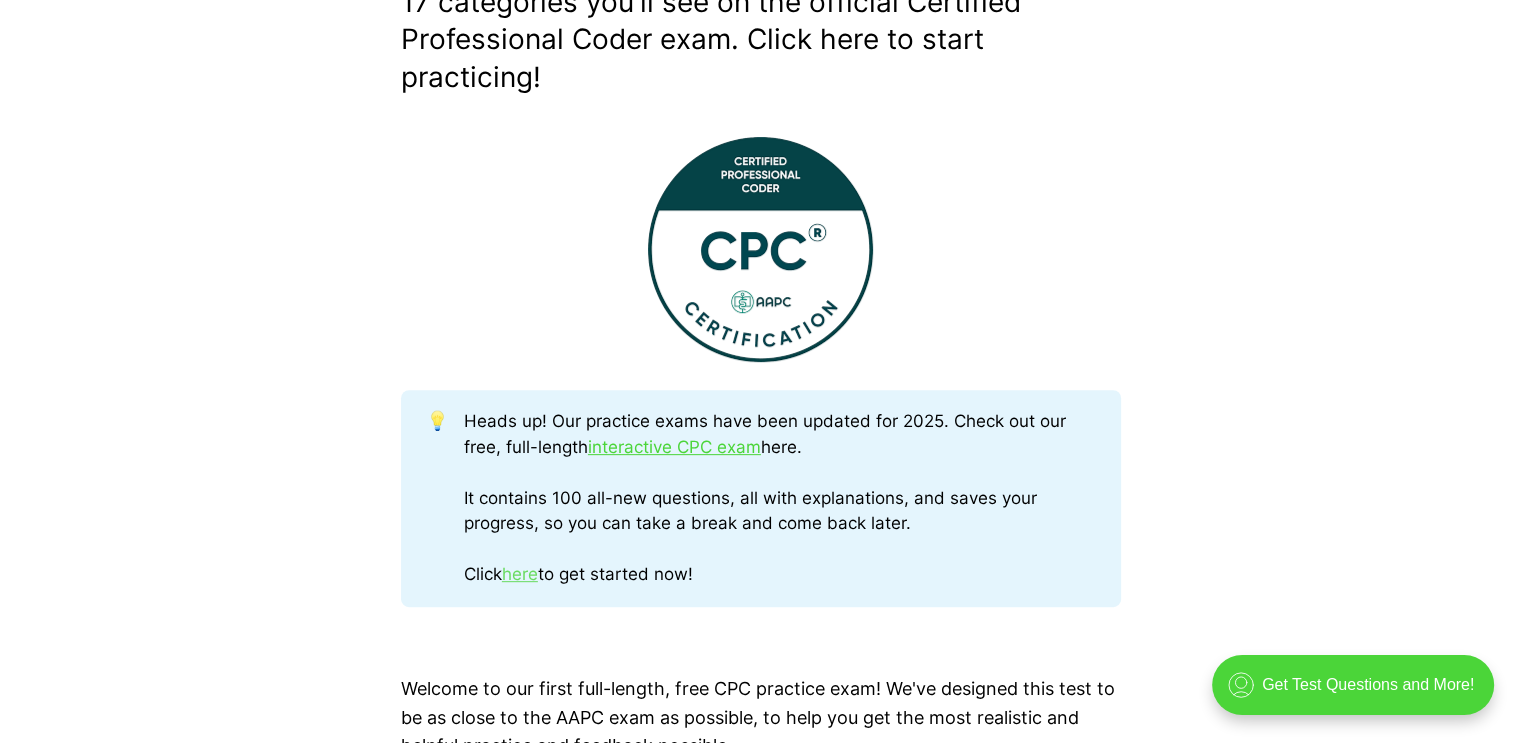 click on "here" at bounding box center (520, 574) 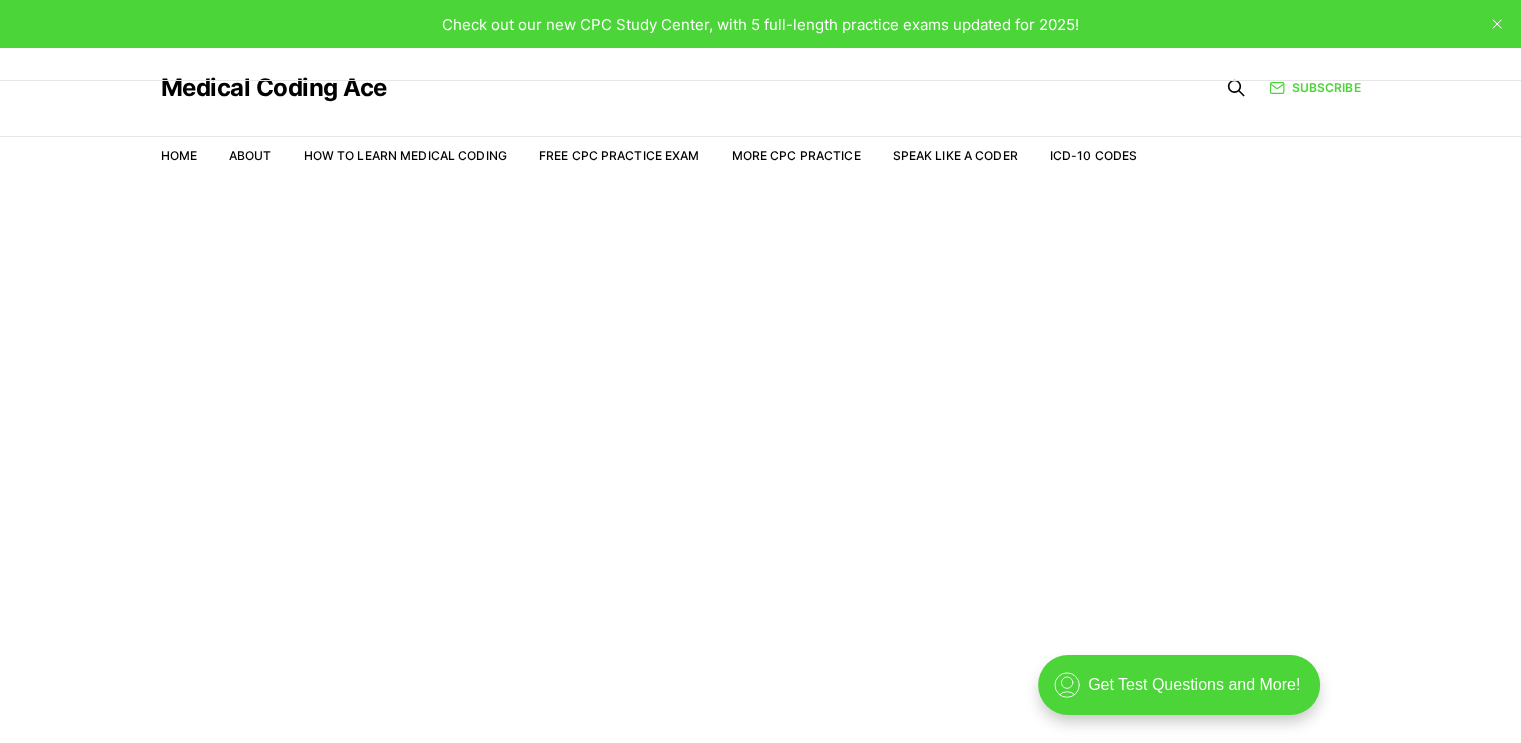 scroll, scrollTop: 0, scrollLeft: 0, axis: both 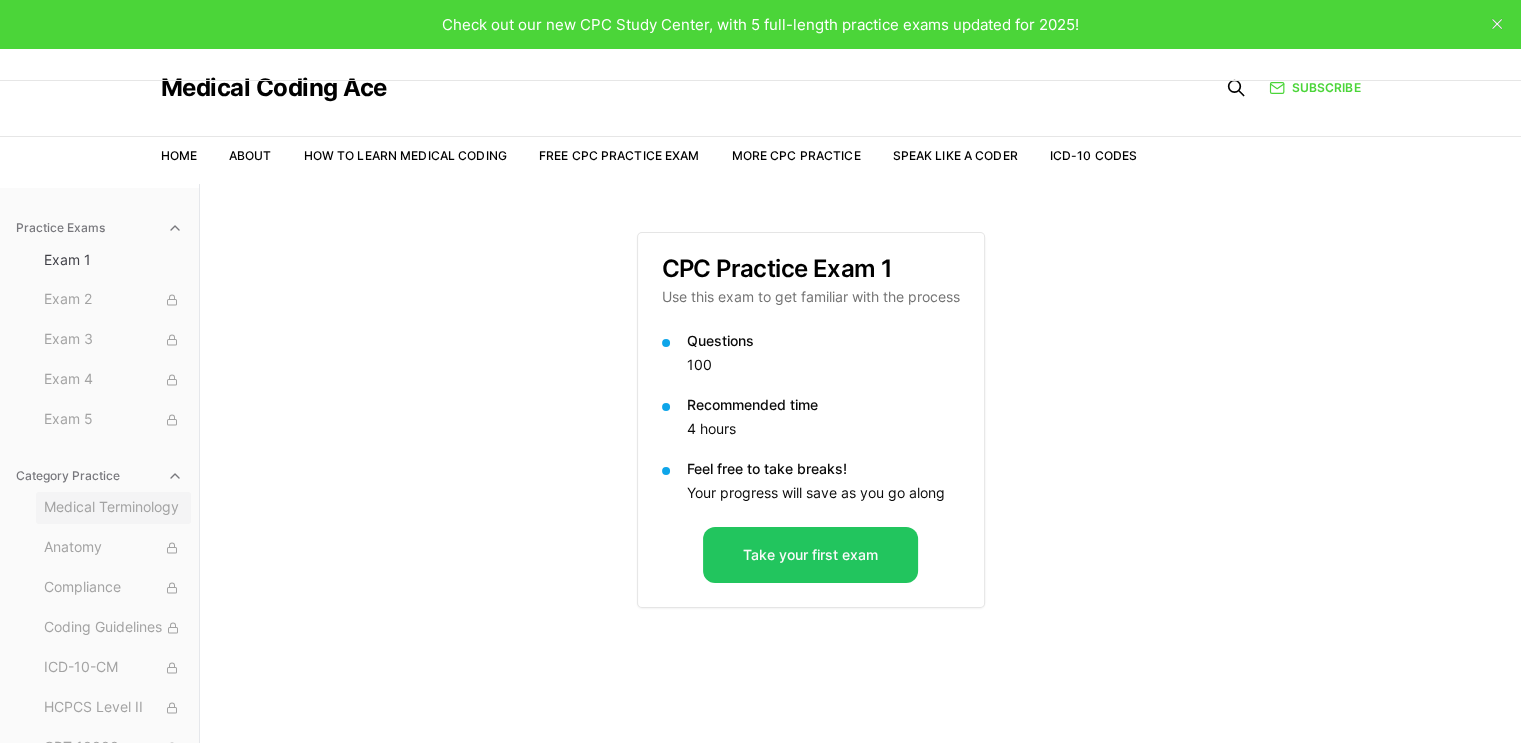 click on "Medical Terminology" at bounding box center (113, 508) 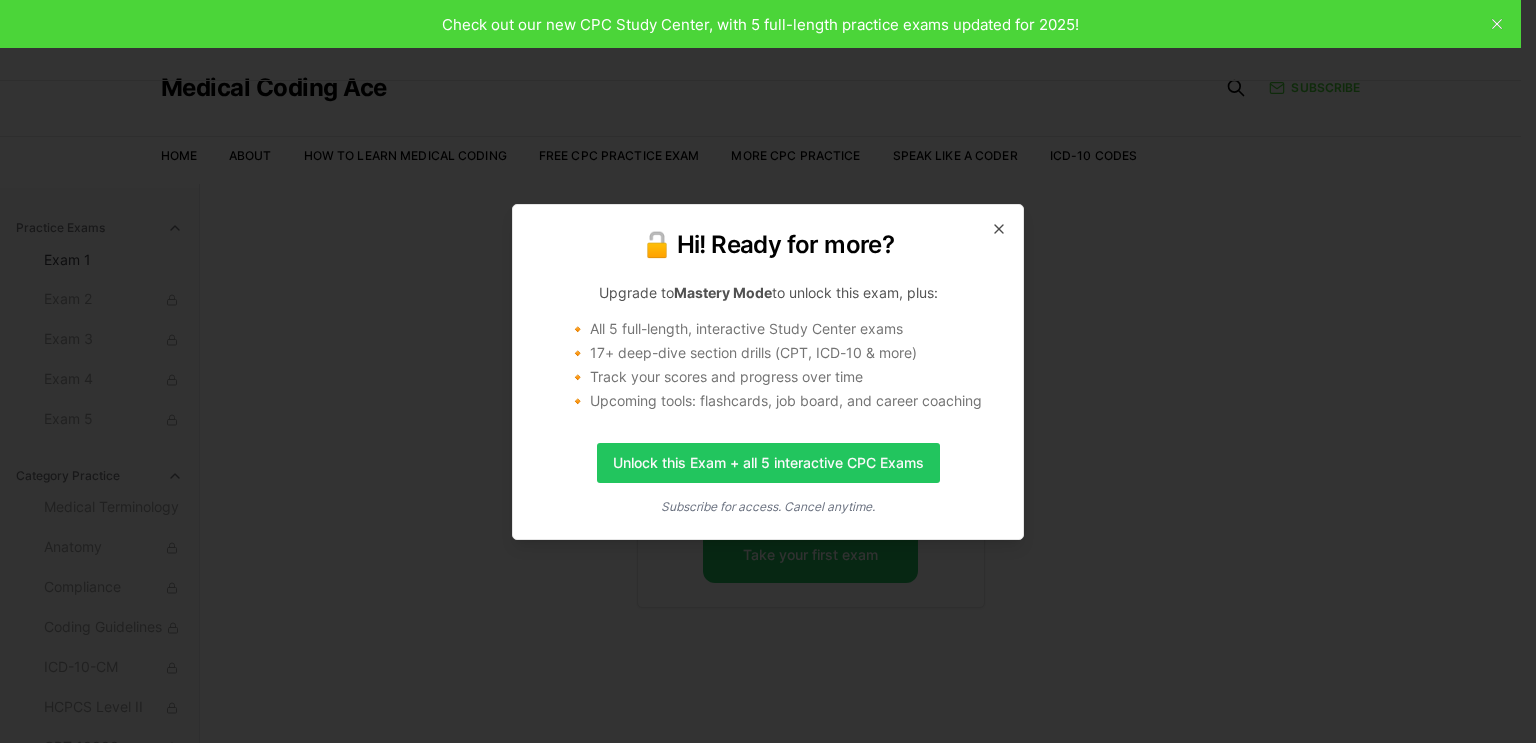 click on "🔓 Hi! Ready for more? Upgrade to  Mastery Mode  to unlock this exam, plus: 🔸 All 5 full-length, interactive Study Center exams 🔸 17+ deep-dive section drills (CPT, ICD-10 & more) 🔸 Track your scores and progress over time 🔸 Upcoming tools: flashcards, job board, and career coaching Unlock this Exam + all 5 interactive CPC Exams Subscribe for access. Cancel anytime. Close" at bounding box center [768, 372] 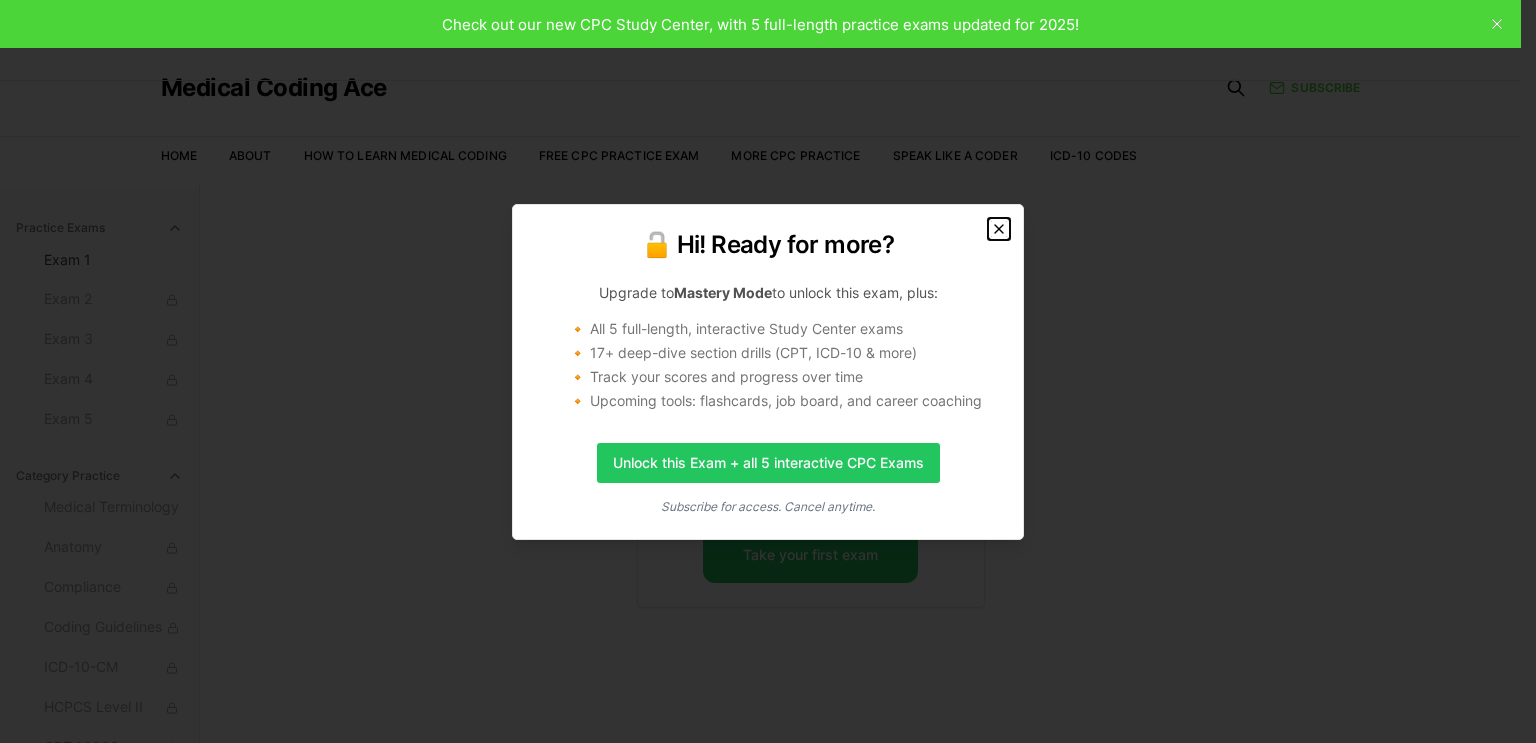 click 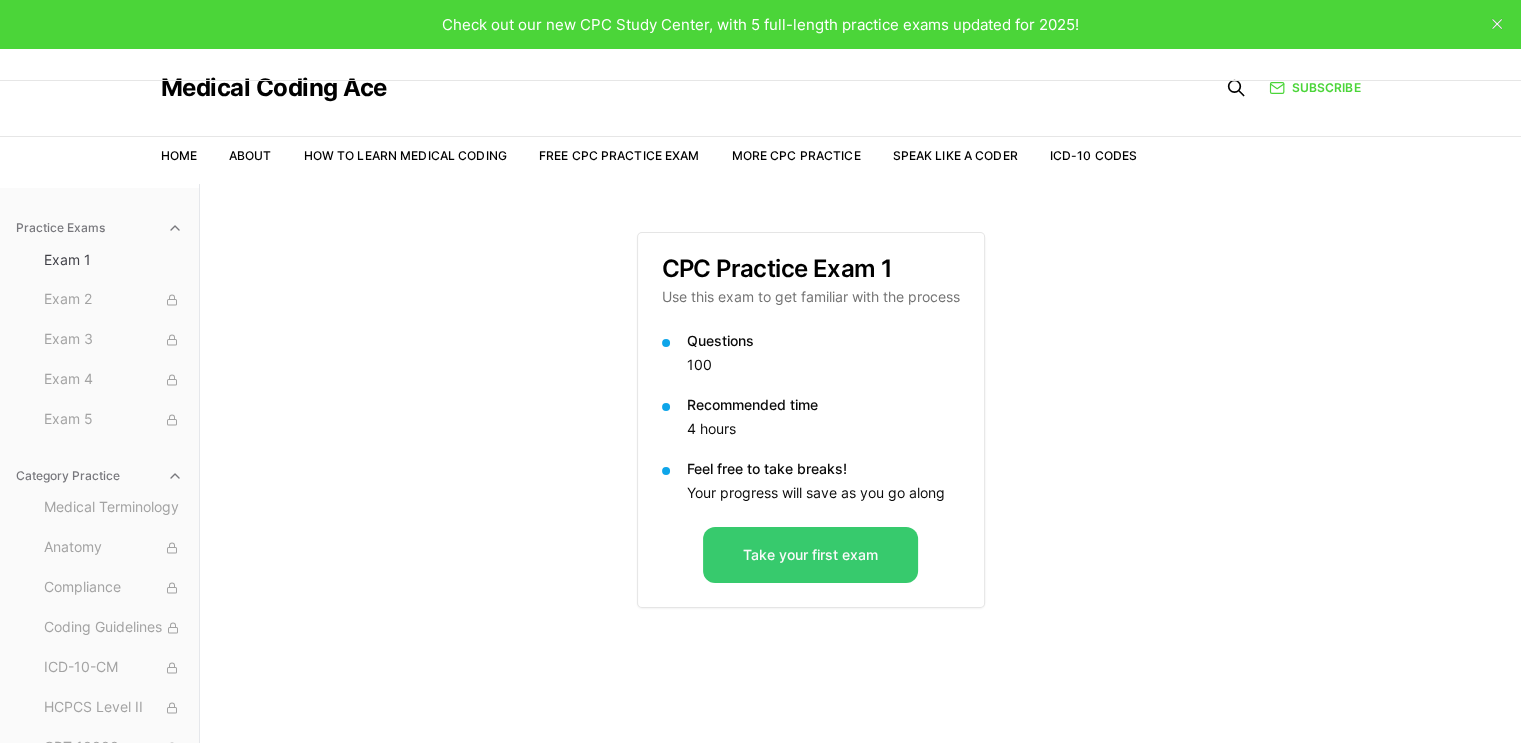 click on "Take your first exam" at bounding box center (810, 555) 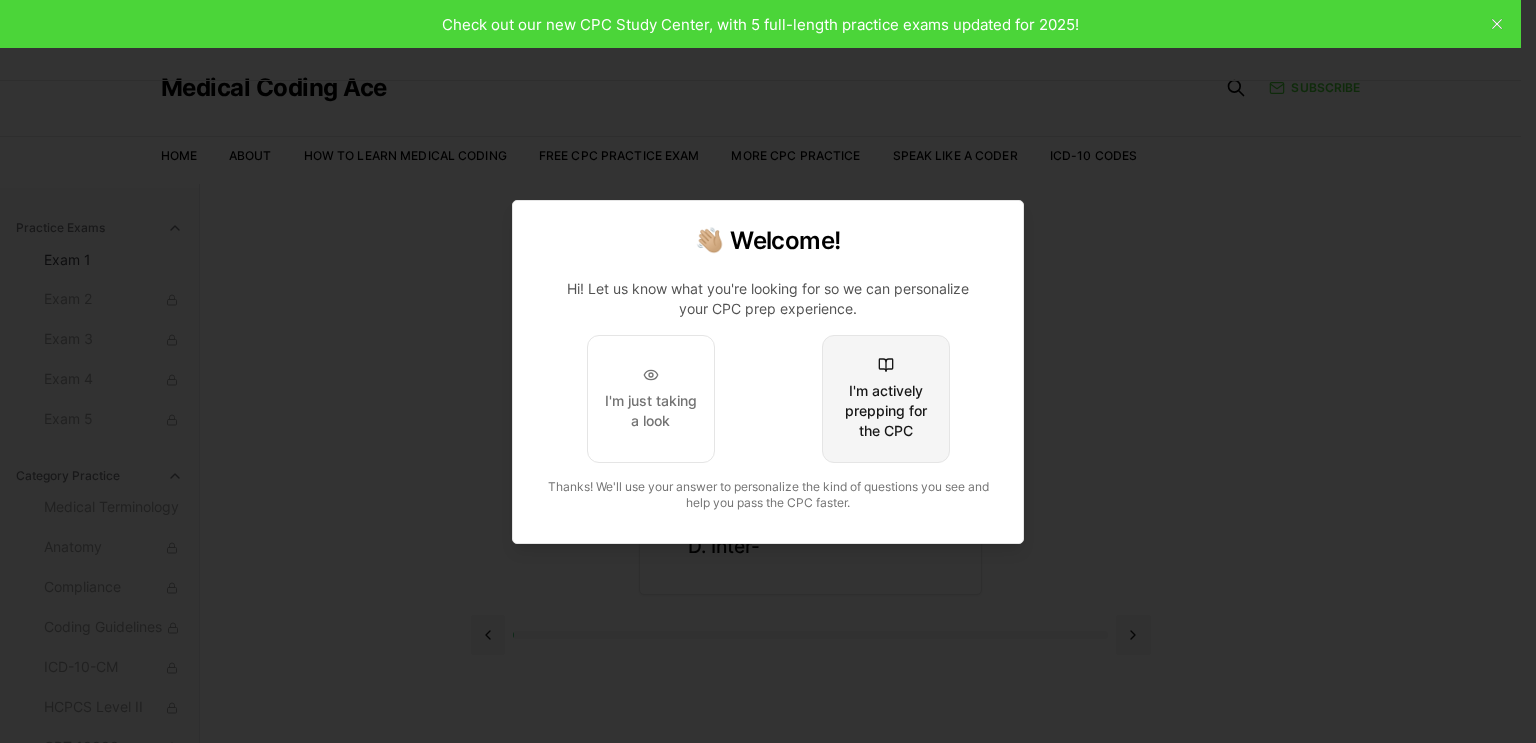 click on "I'm actively prepping for the CPC" at bounding box center (886, 411) 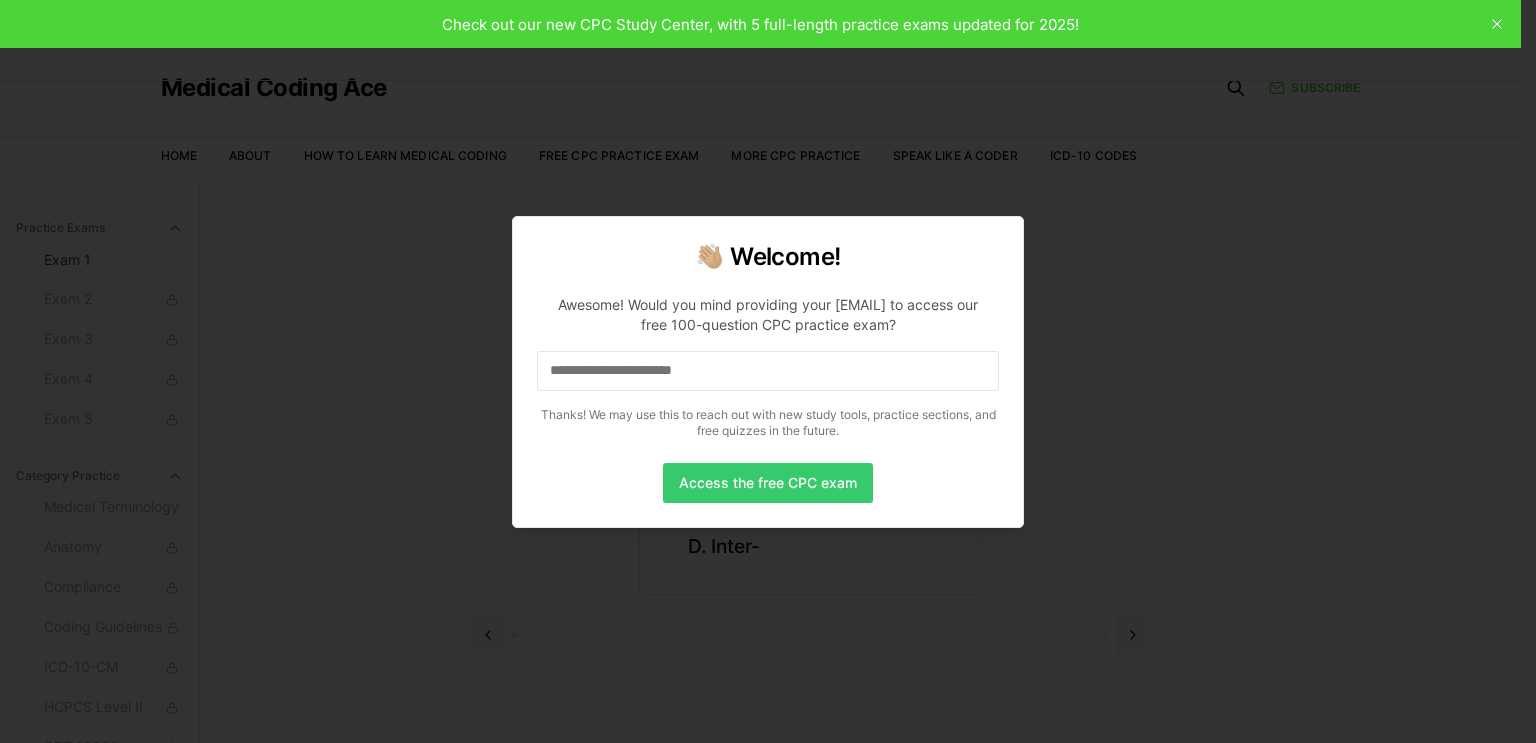 click on "Access the free CPC exam" at bounding box center [768, 483] 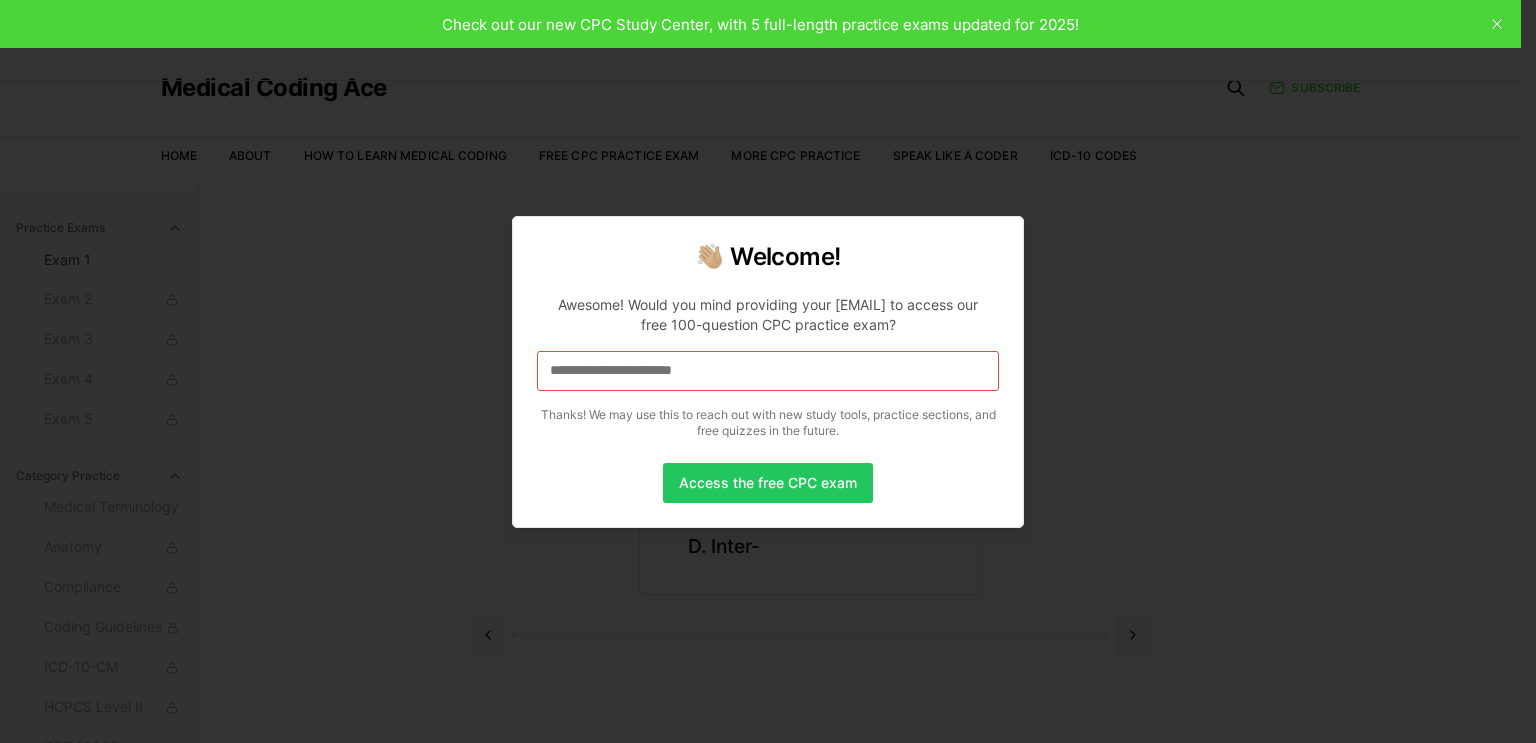 click at bounding box center (768, 371) 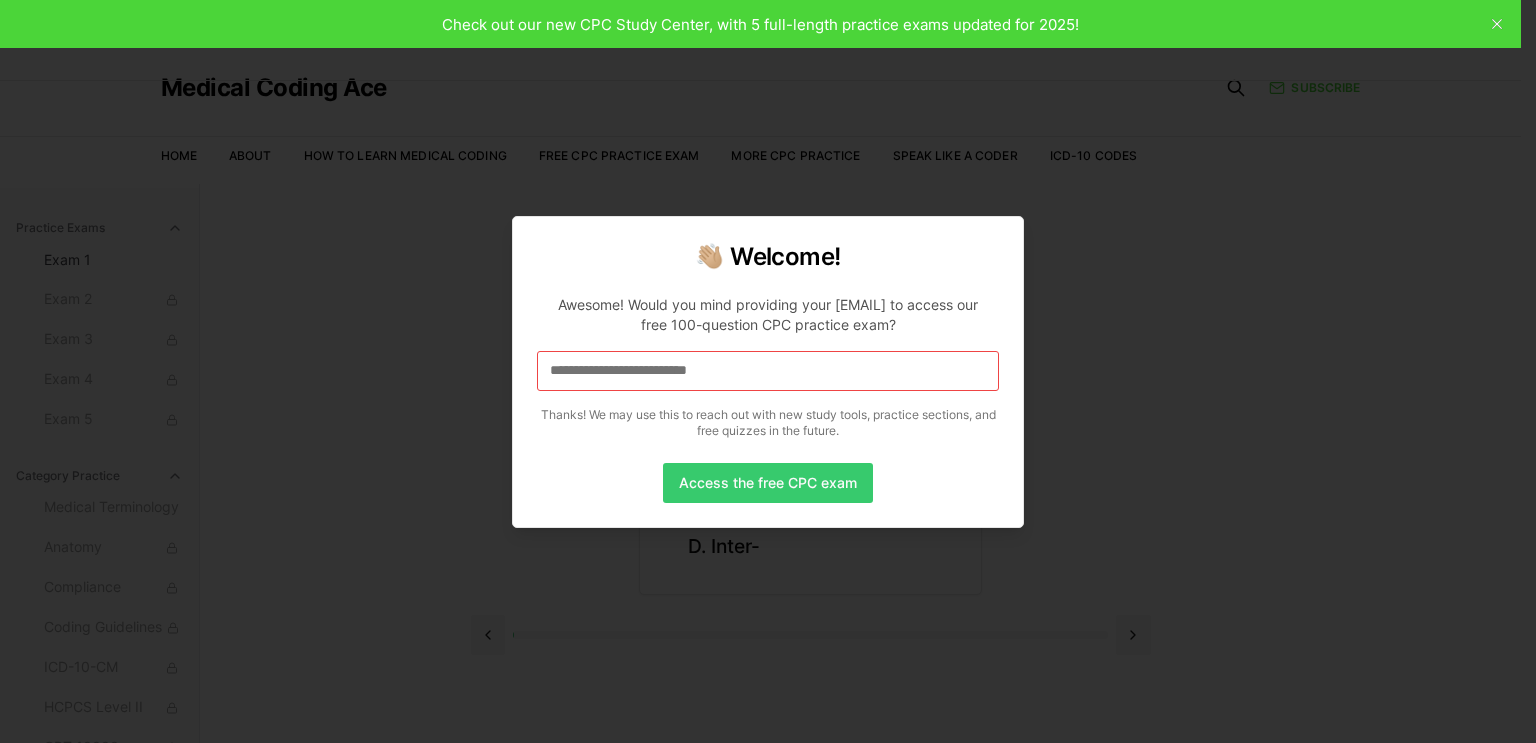 click on "Access the free CPC exam" at bounding box center (768, 483) 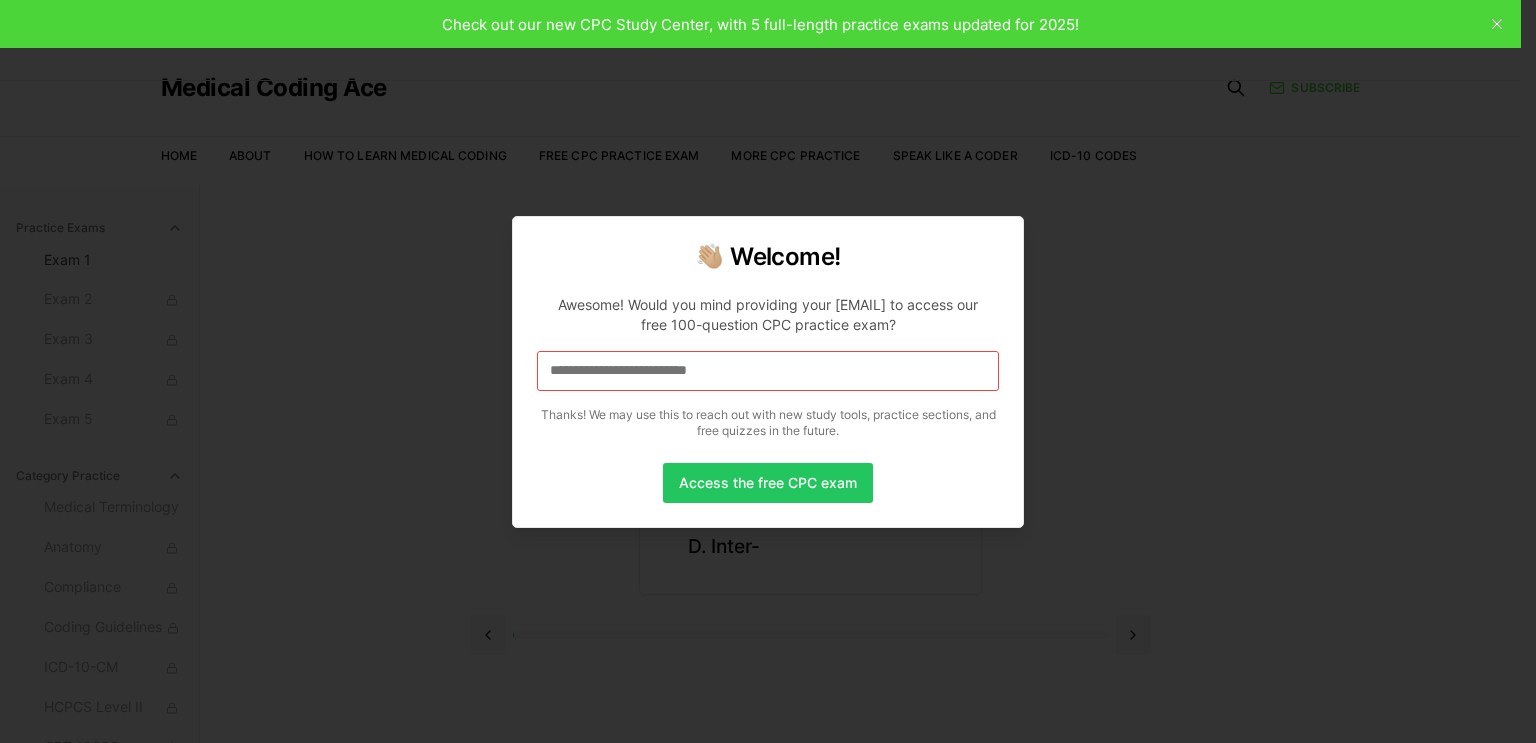 click on "**********" at bounding box center [768, 371] 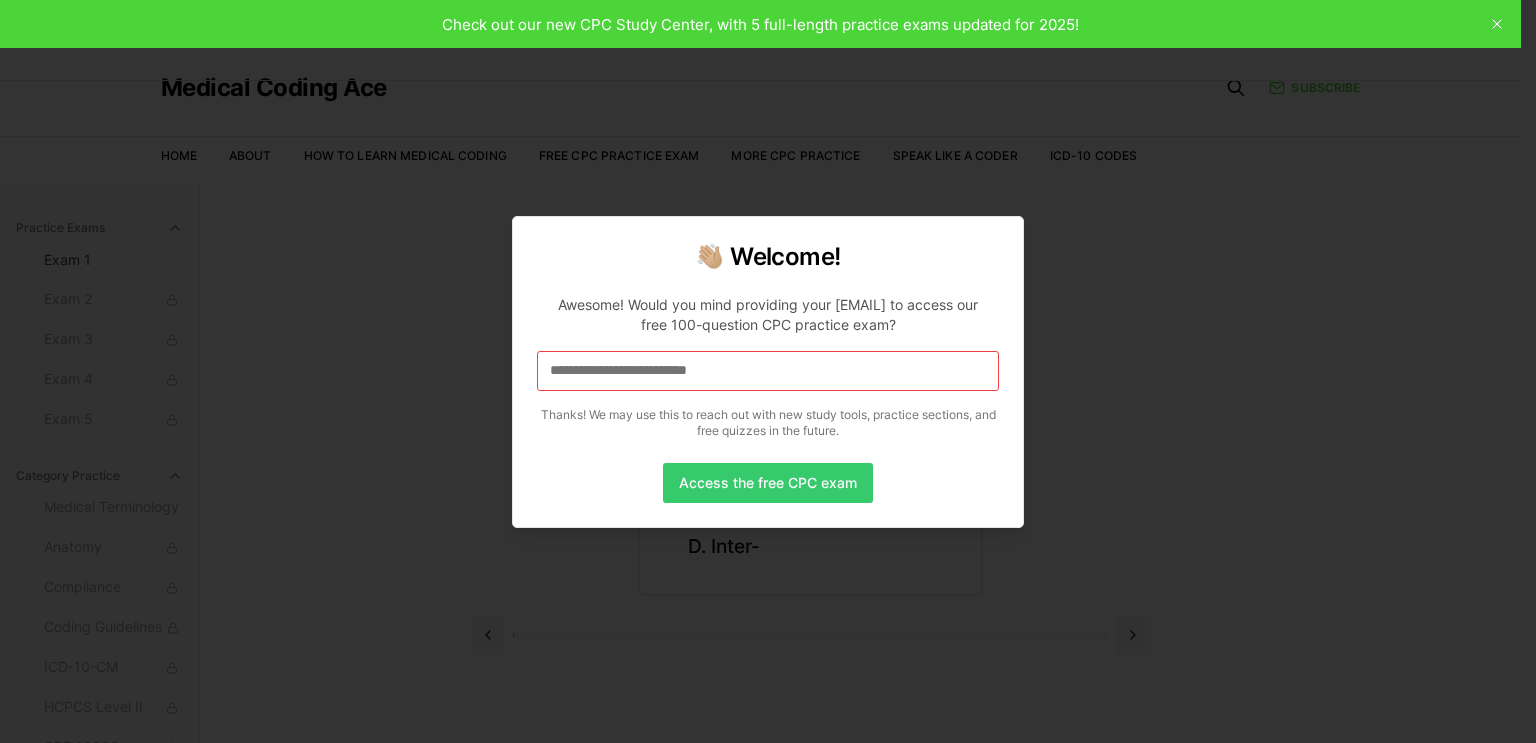 click on "Access the free CPC exam" at bounding box center (768, 483) 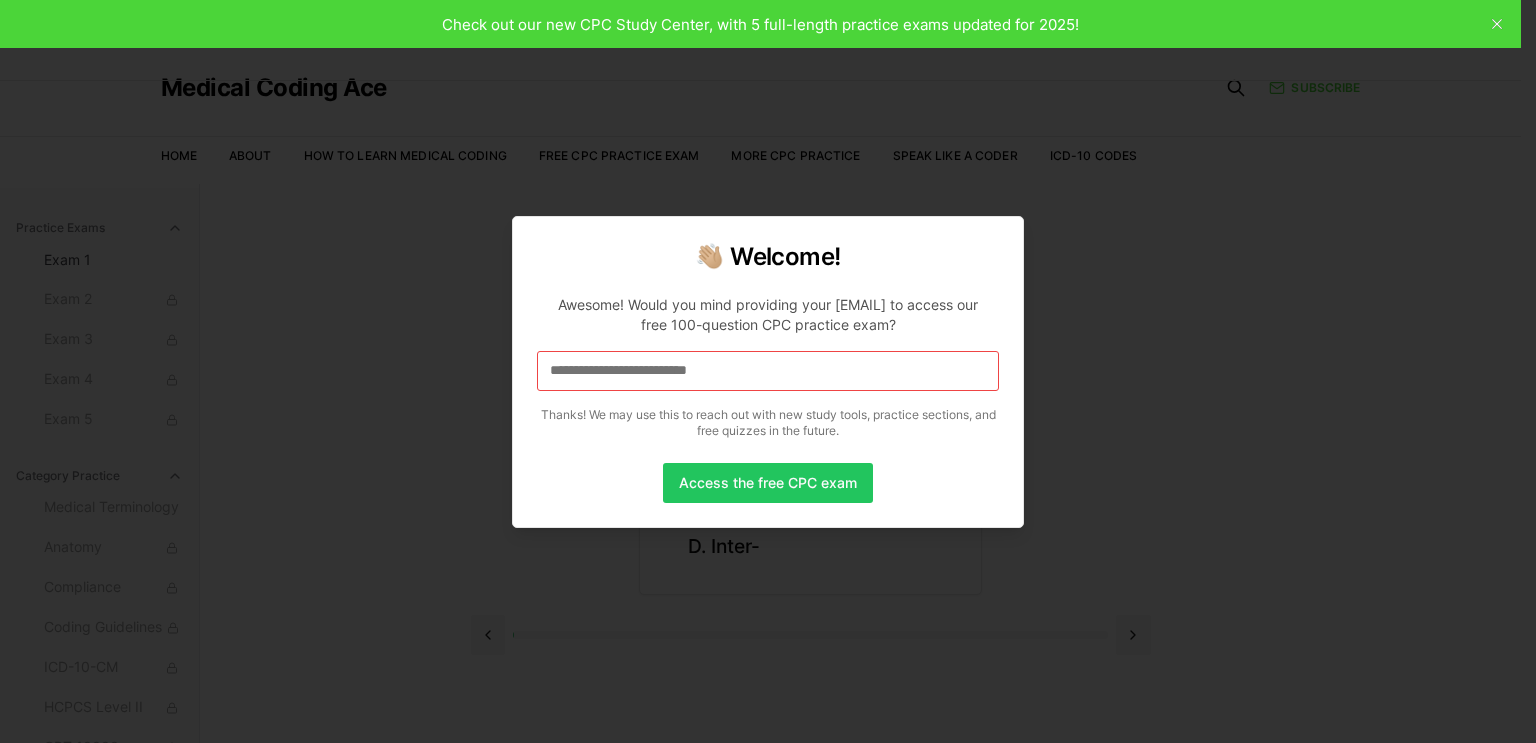 drag, startPoint x: 316, startPoint y: 139, endPoint x: 274, endPoint y: 76, distance: 75.716576 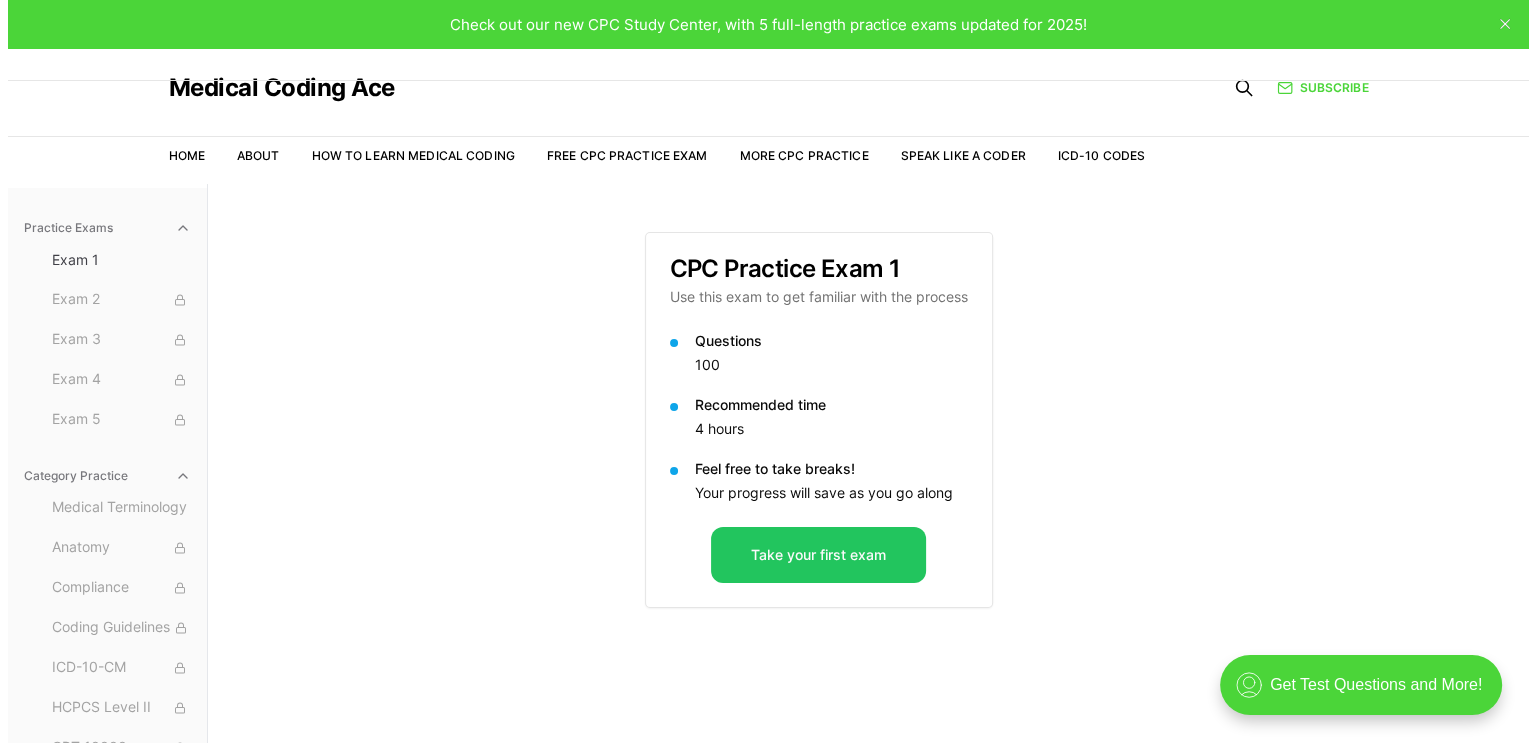 scroll, scrollTop: 0, scrollLeft: 0, axis: both 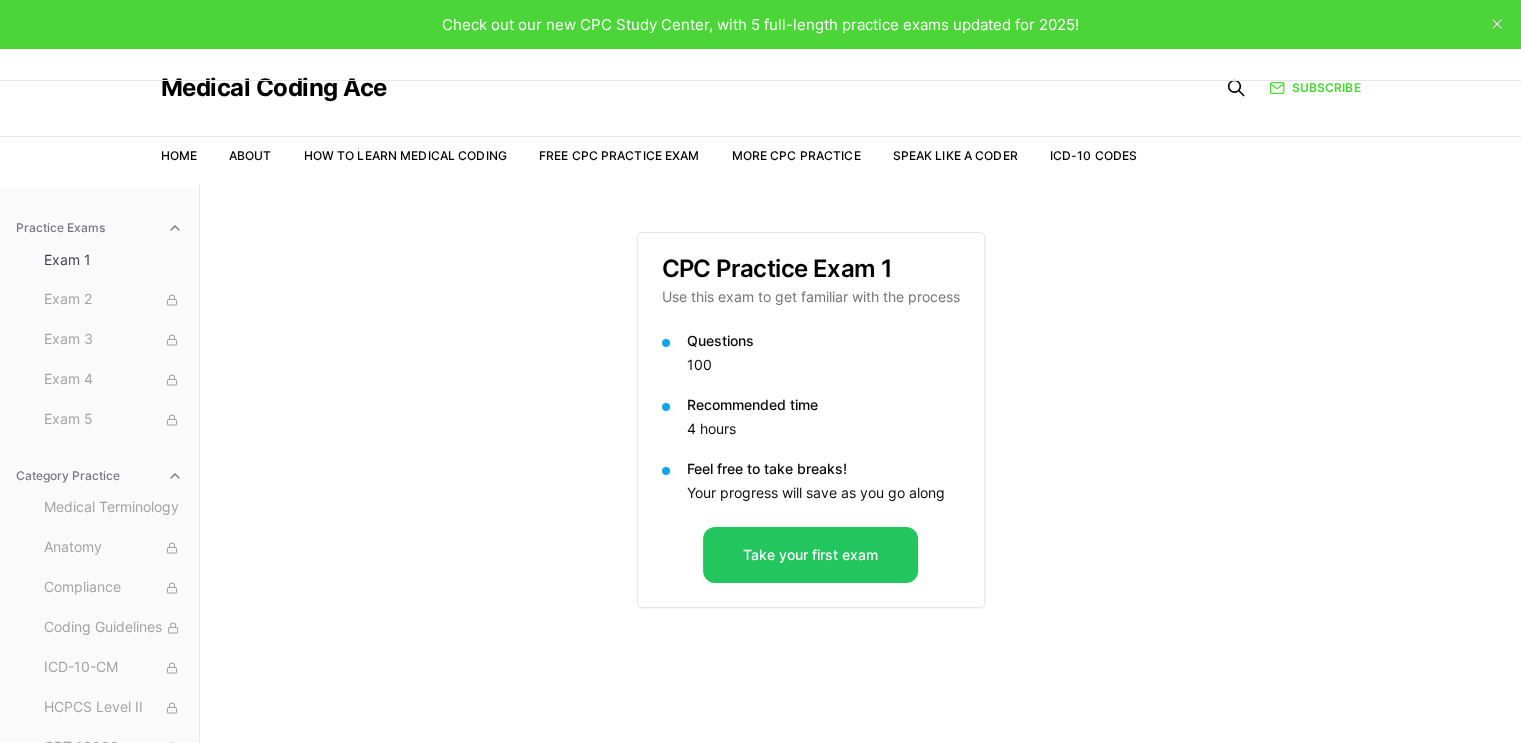 click on "Take your first exam" at bounding box center (811, 567) 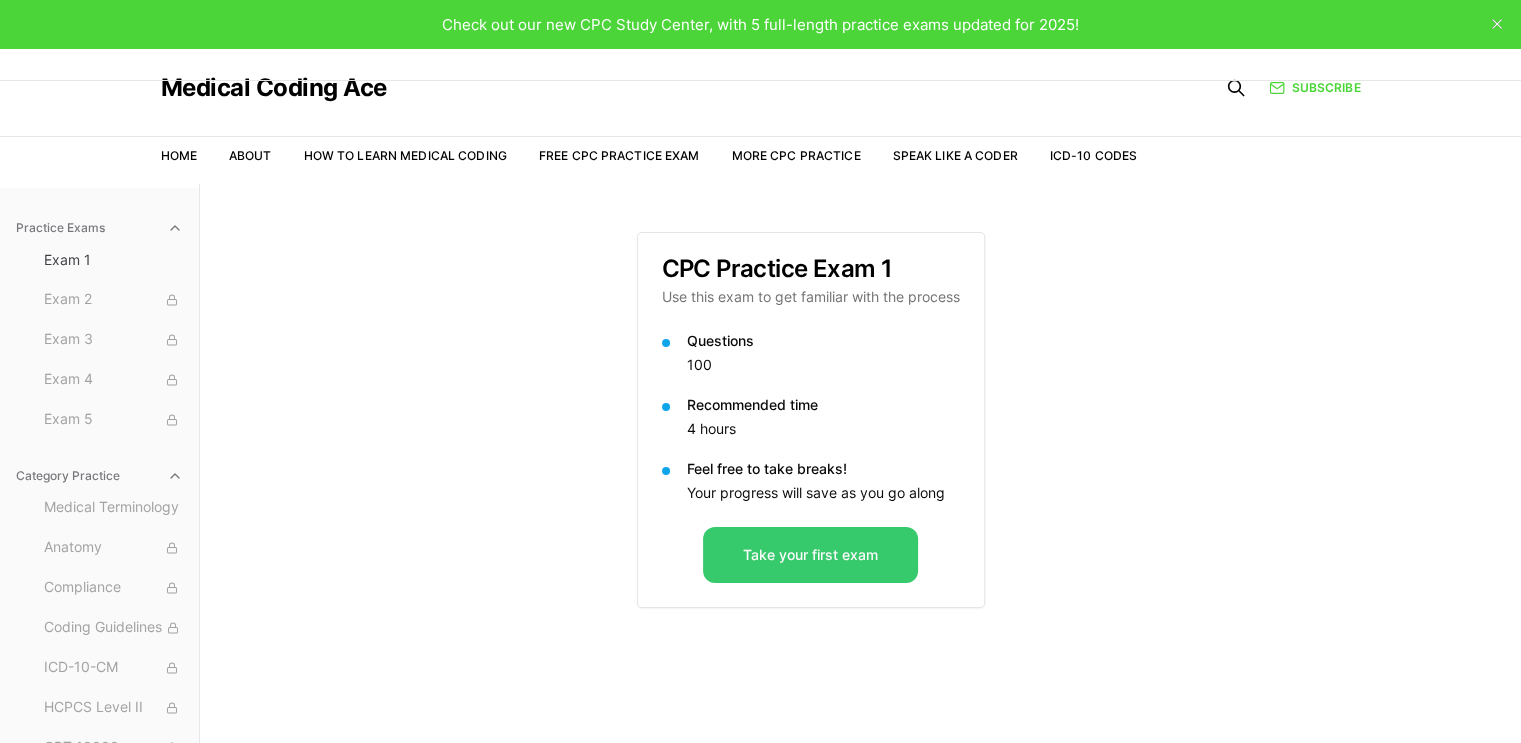 click on "Take your first exam" at bounding box center [810, 555] 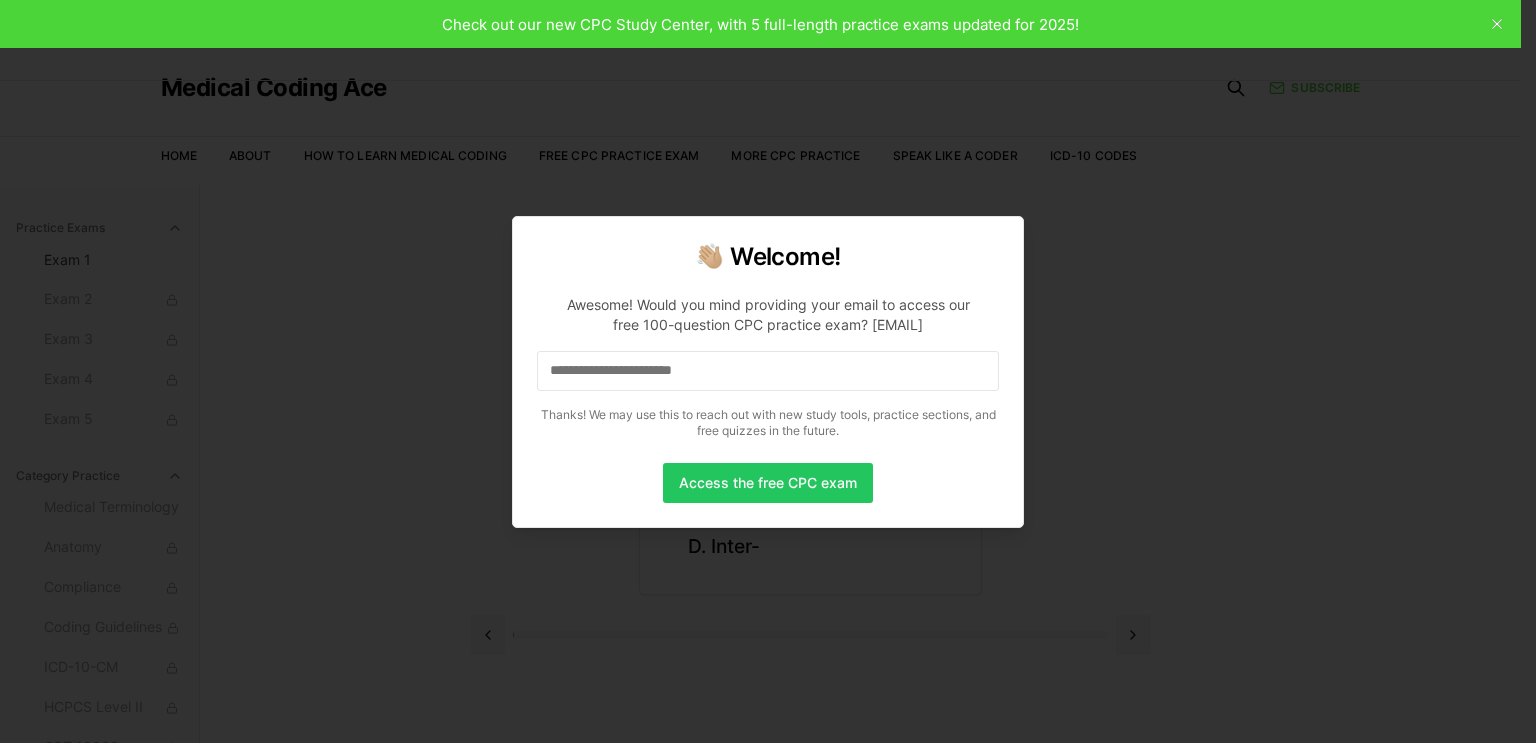 click at bounding box center (768, 371) 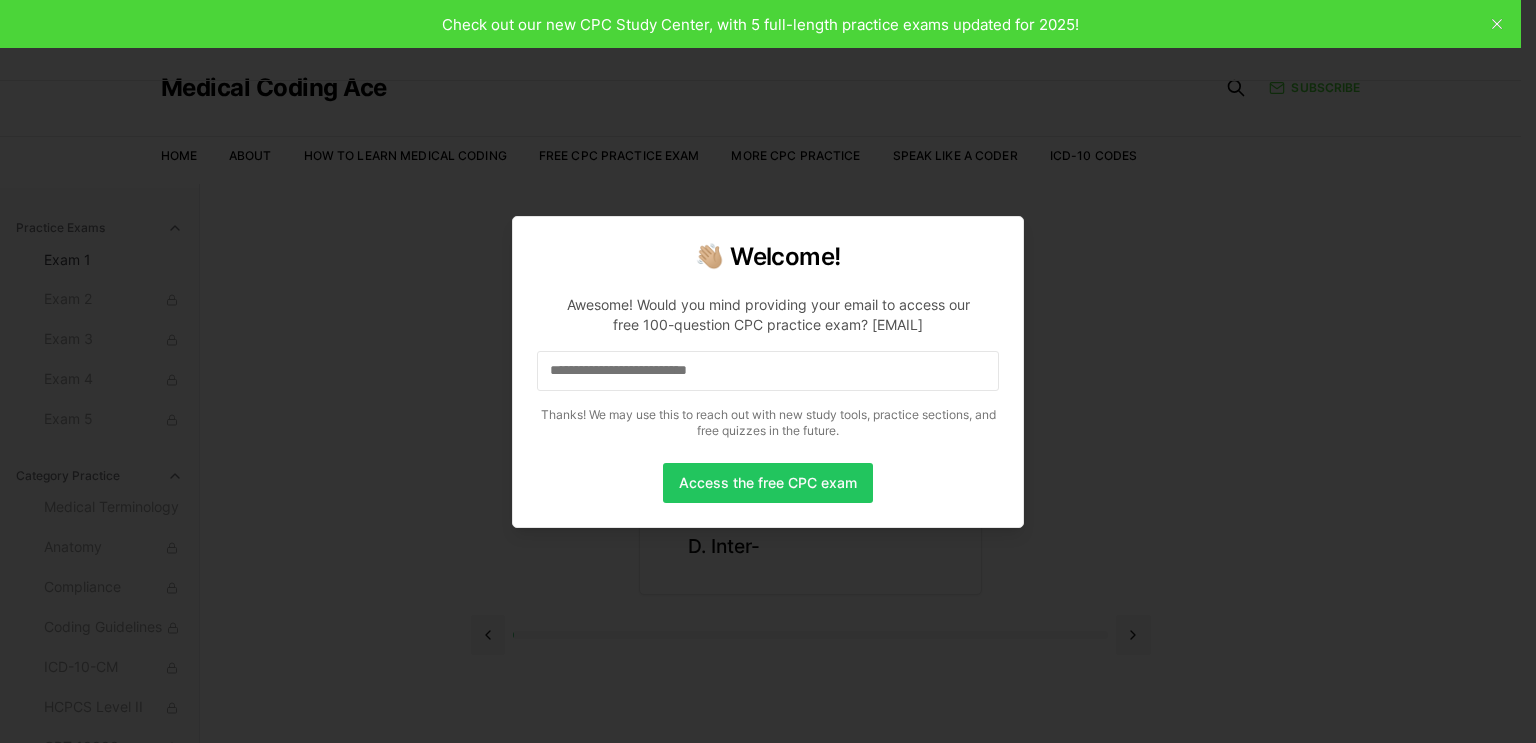 click on "Access the free CPC exam" at bounding box center [768, 483] 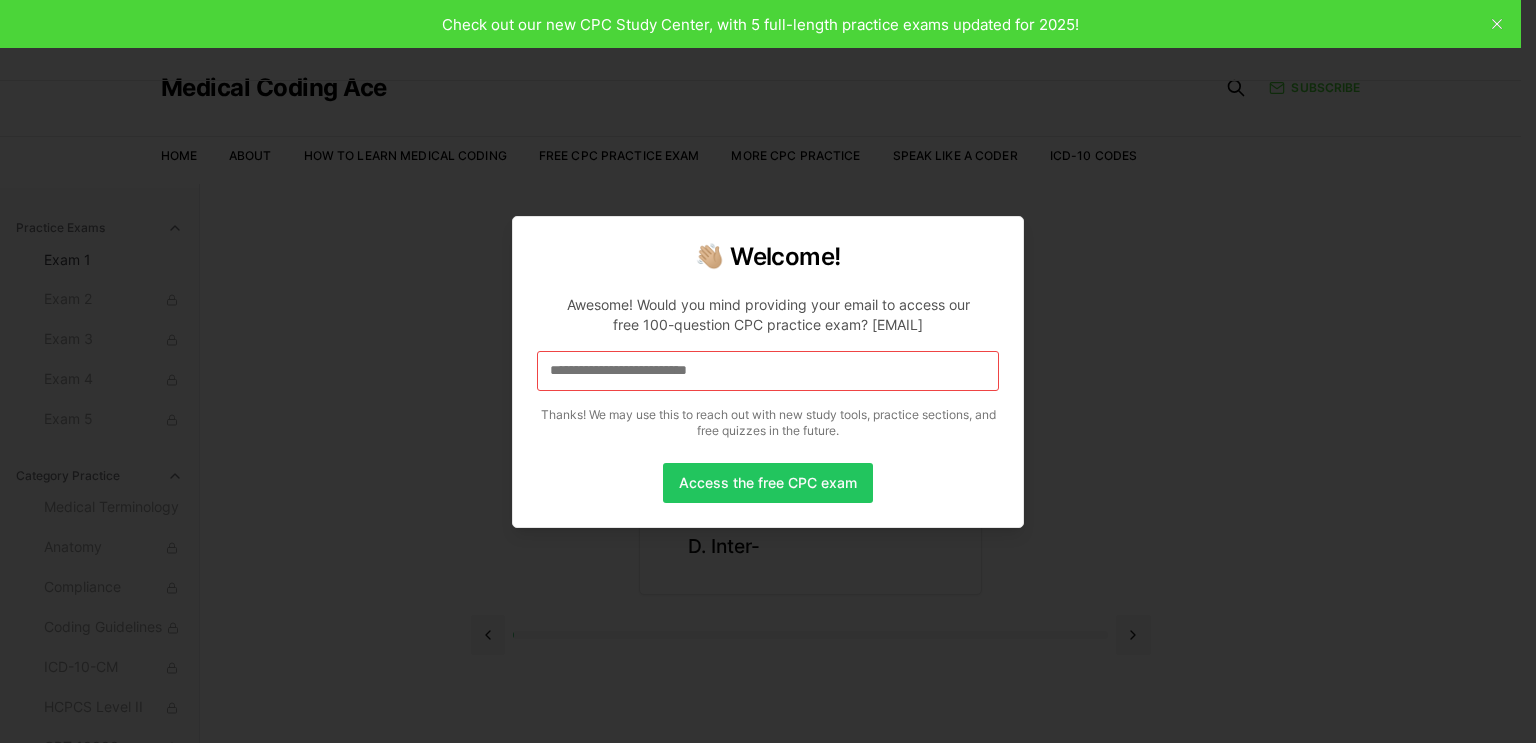 click on "Access the free CPC exam" at bounding box center [768, 483] 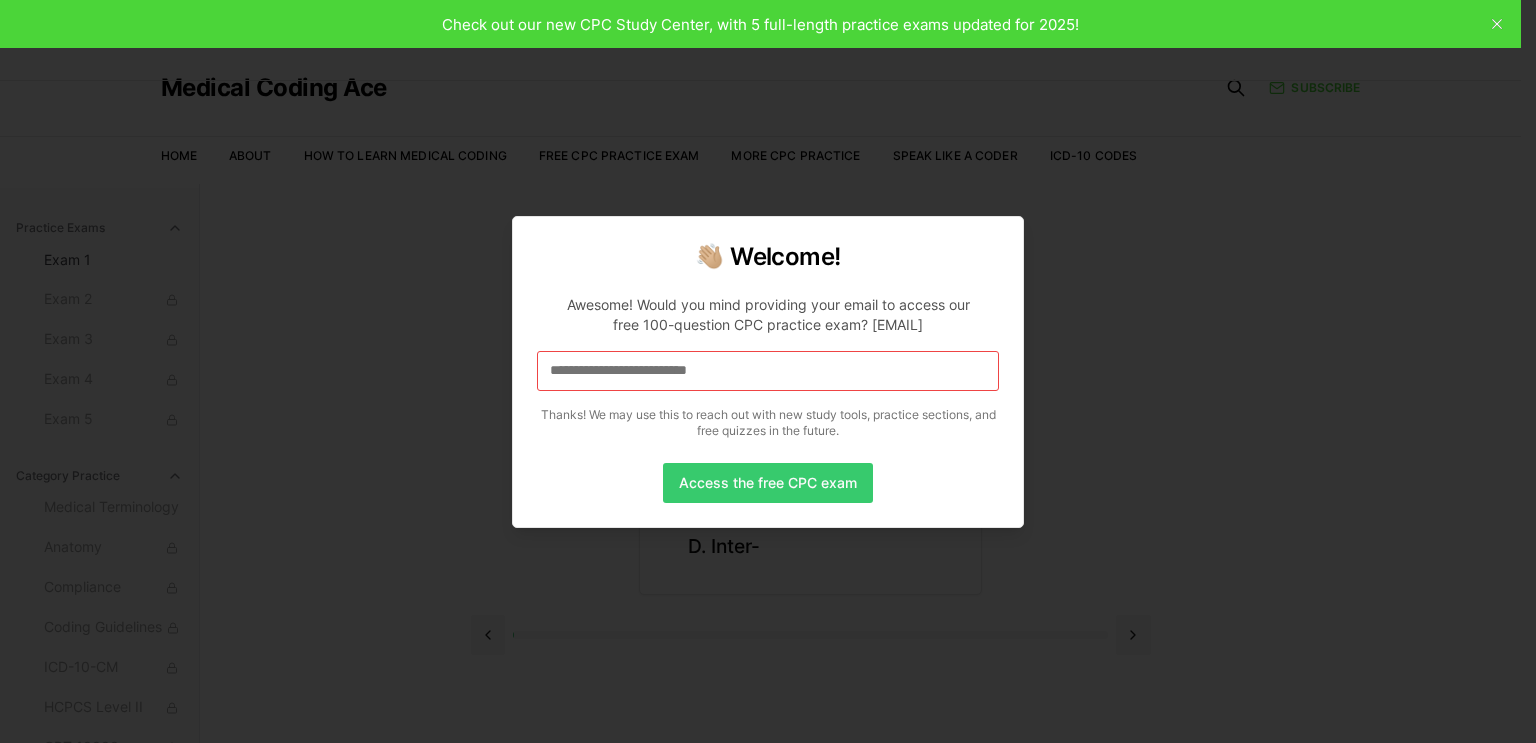 click on "Access the free CPC exam" at bounding box center [768, 483] 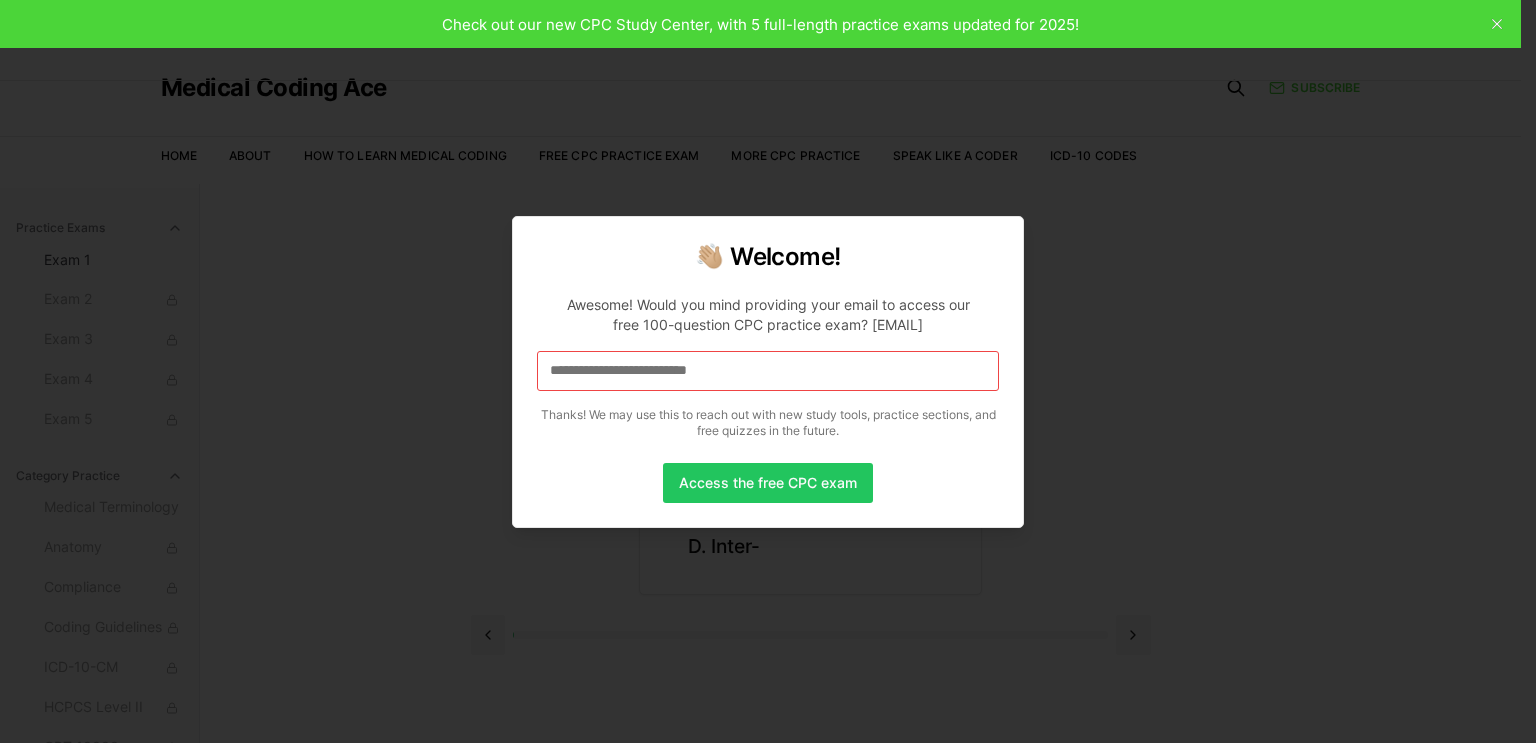 drag, startPoint x: 778, startPoint y: 471, endPoint x: 769, endPoint y: 449, distance: 23.769728 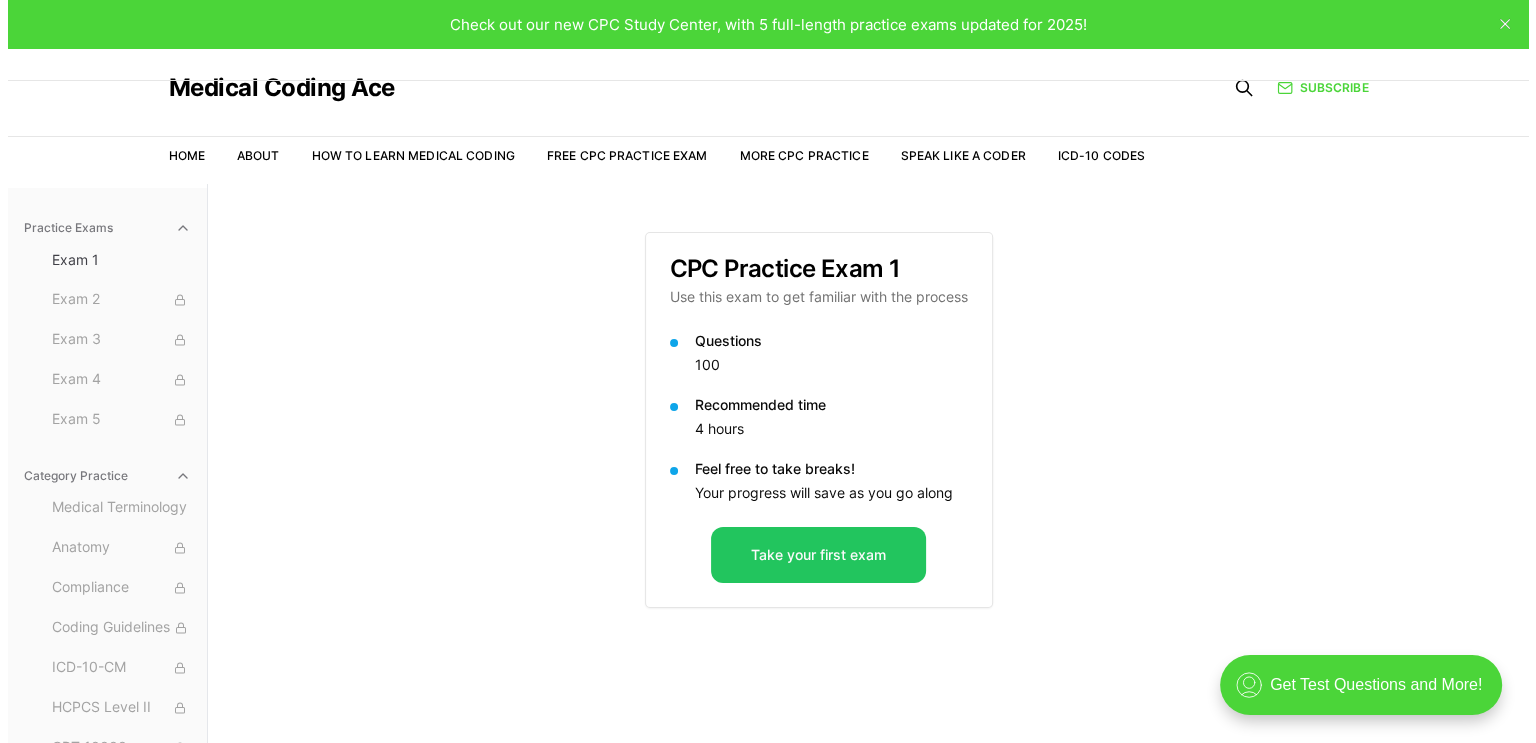 scroll, scrollTop: 0, scrollLeft: 0, axis: both 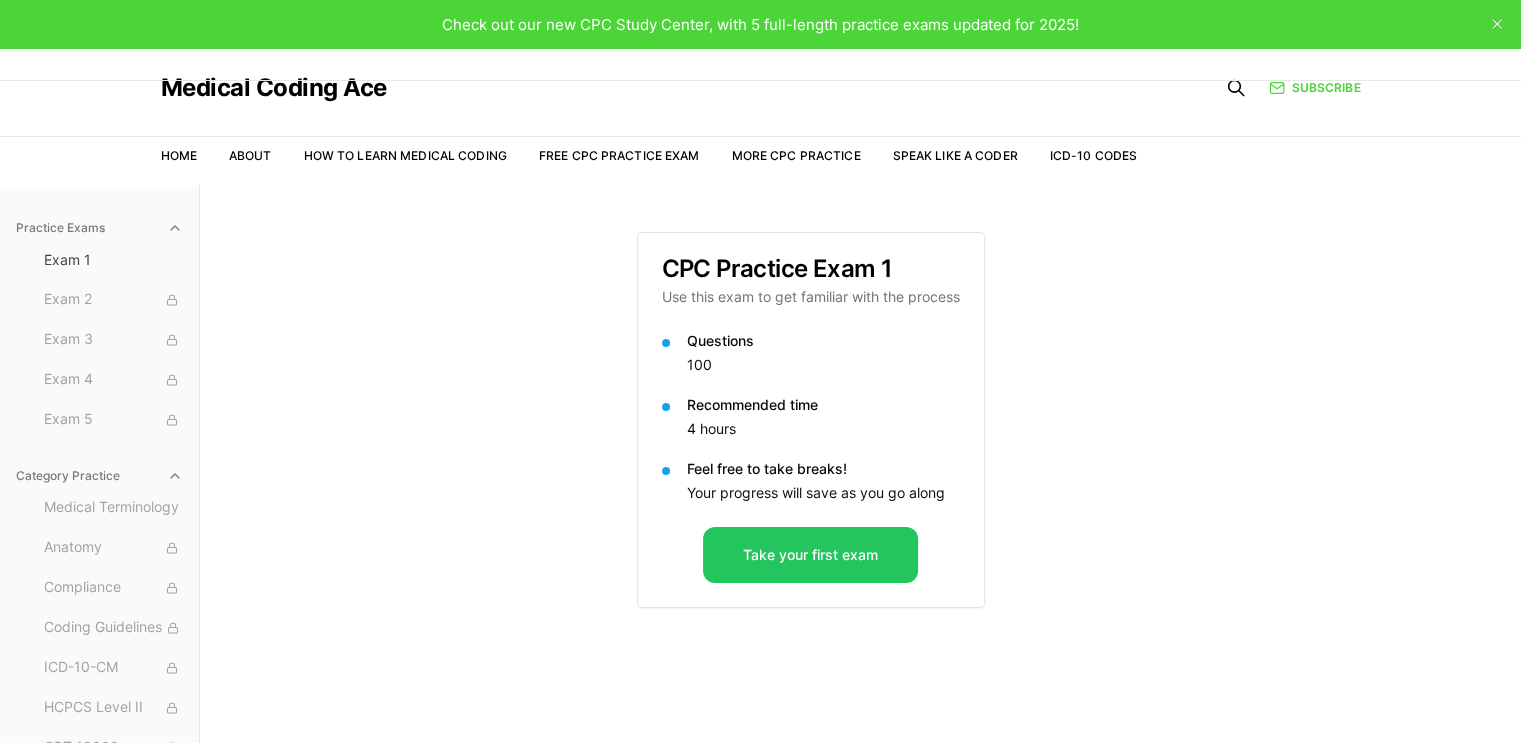 click at bounding box center (1497, 24) 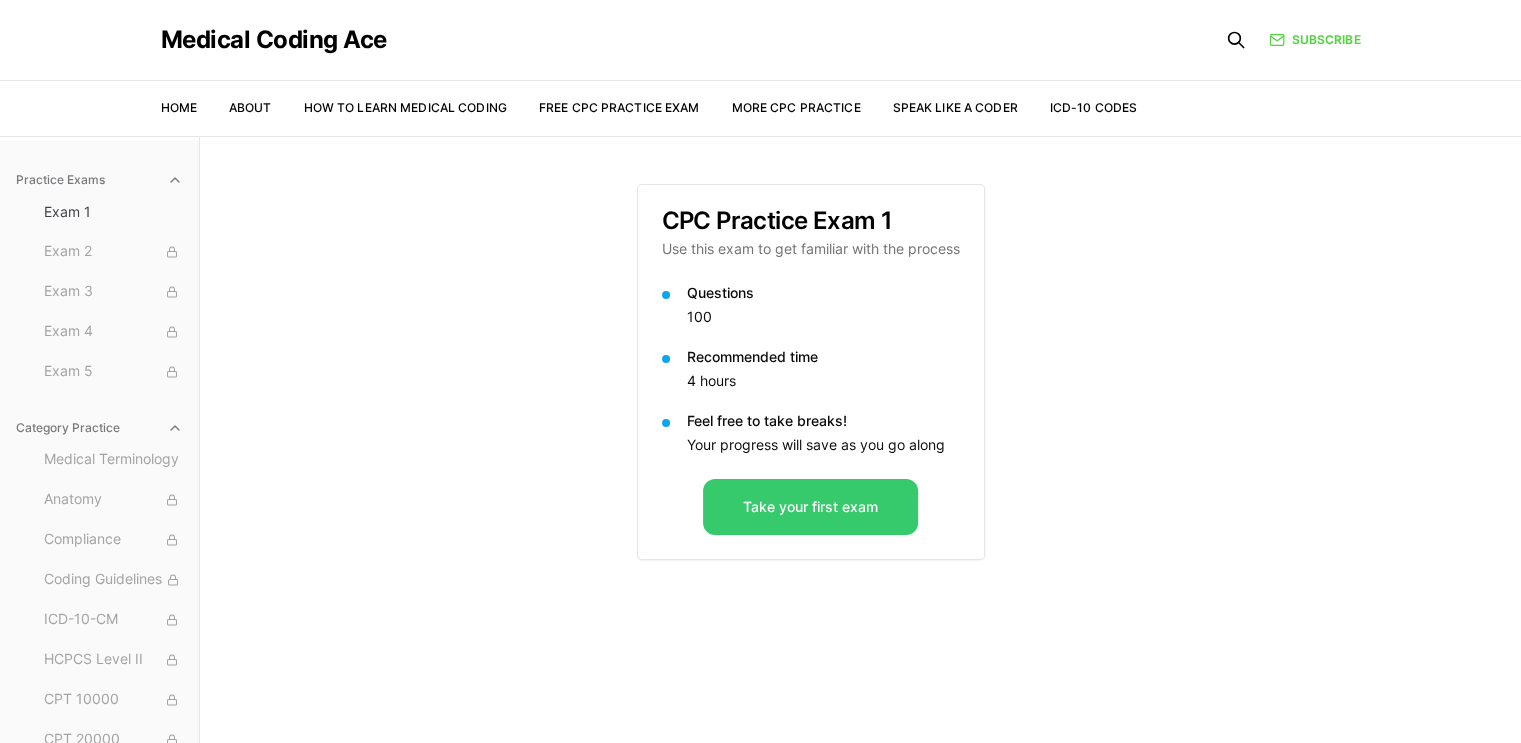 click on "Take your first exam" at bounding box center (810, 507) 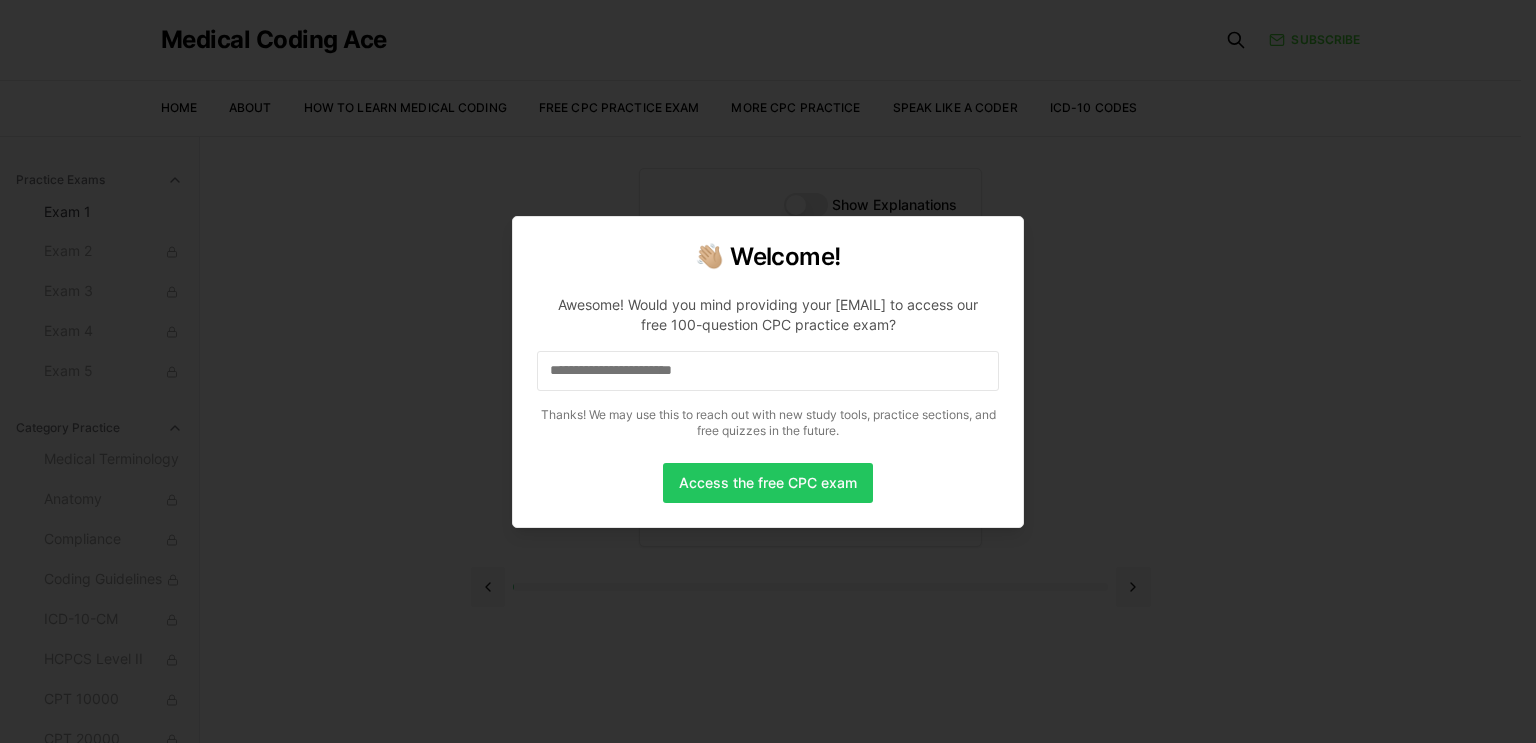 click at bounding box center (768, 371) 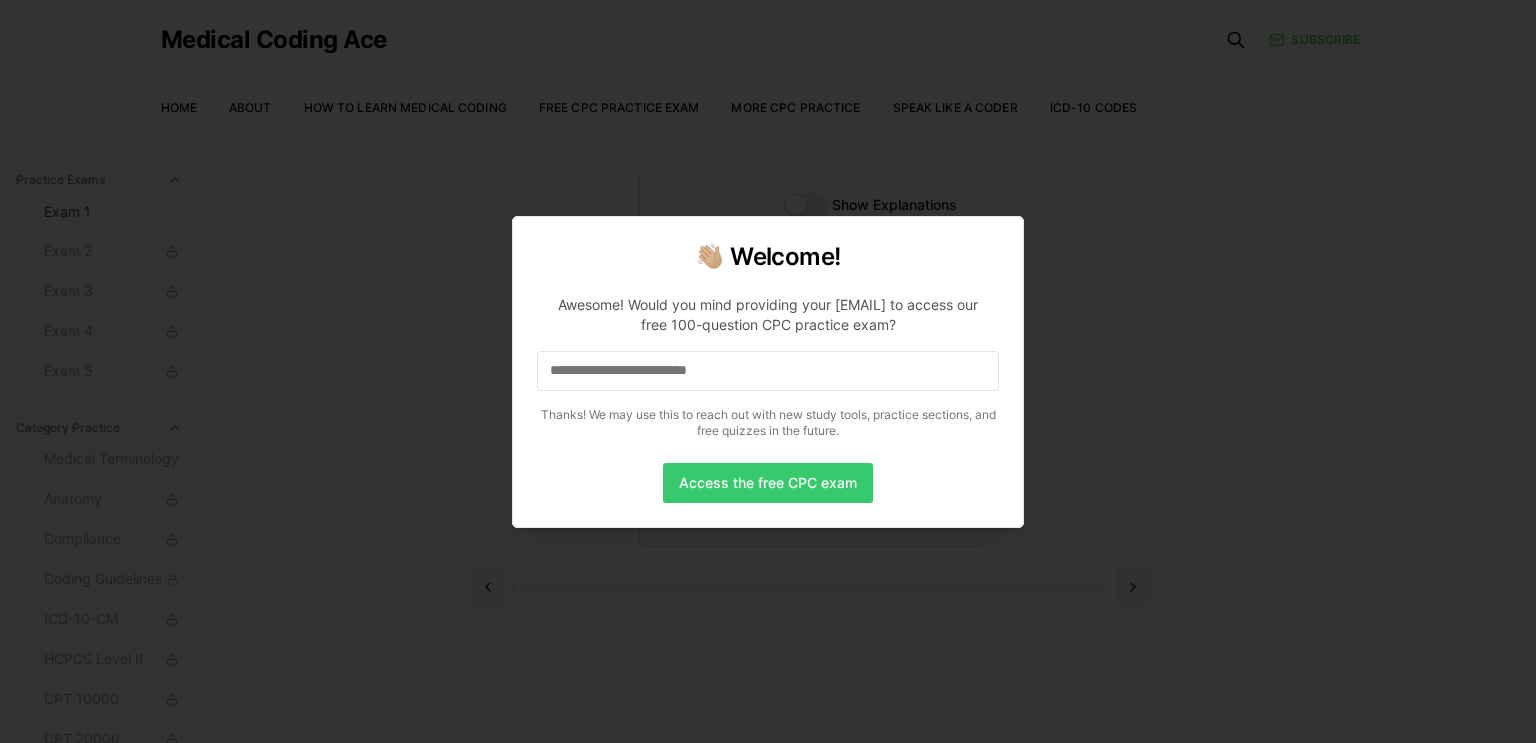 click on "Access the free CPC exam" at bounding box center [768, 483] 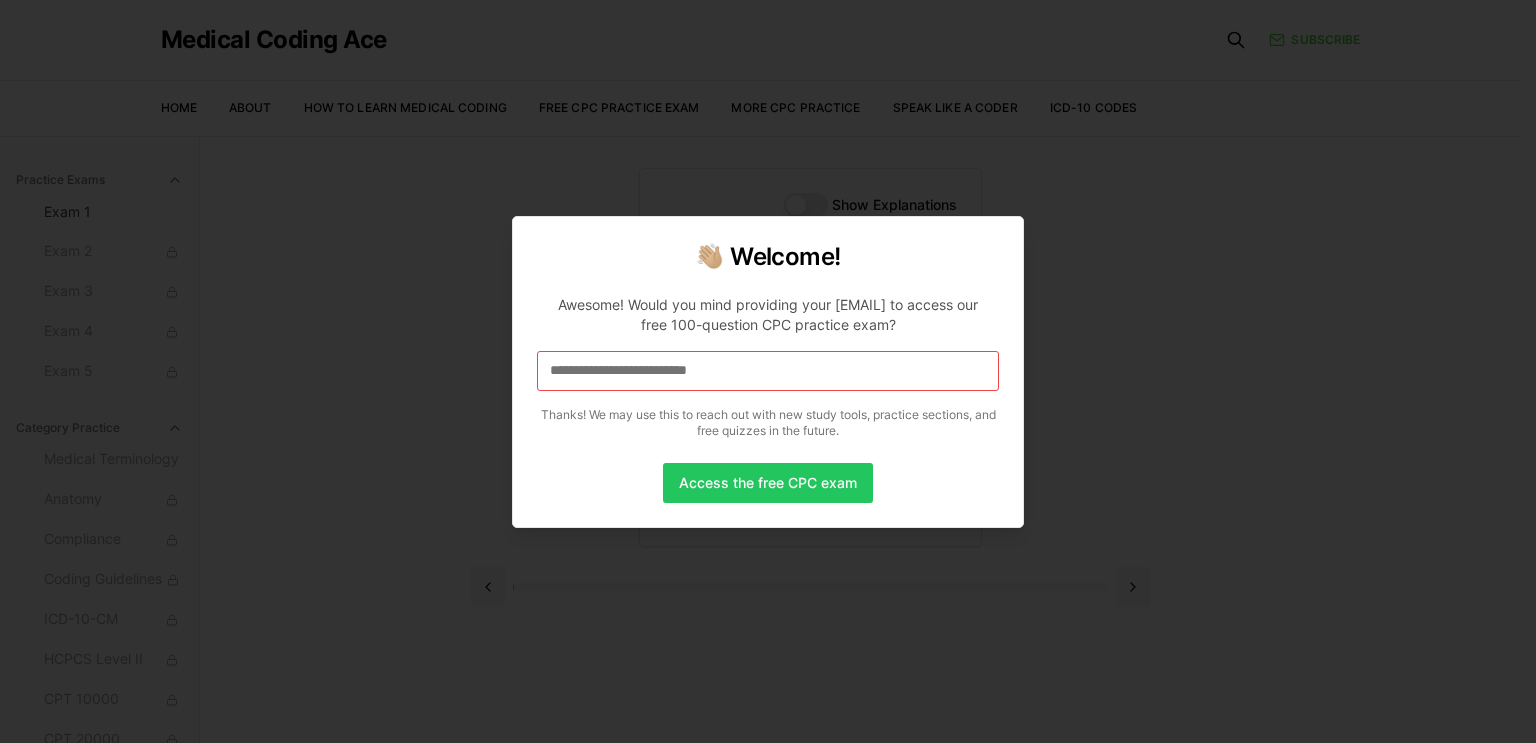 click on "**********" at bounding box center (768, 371) 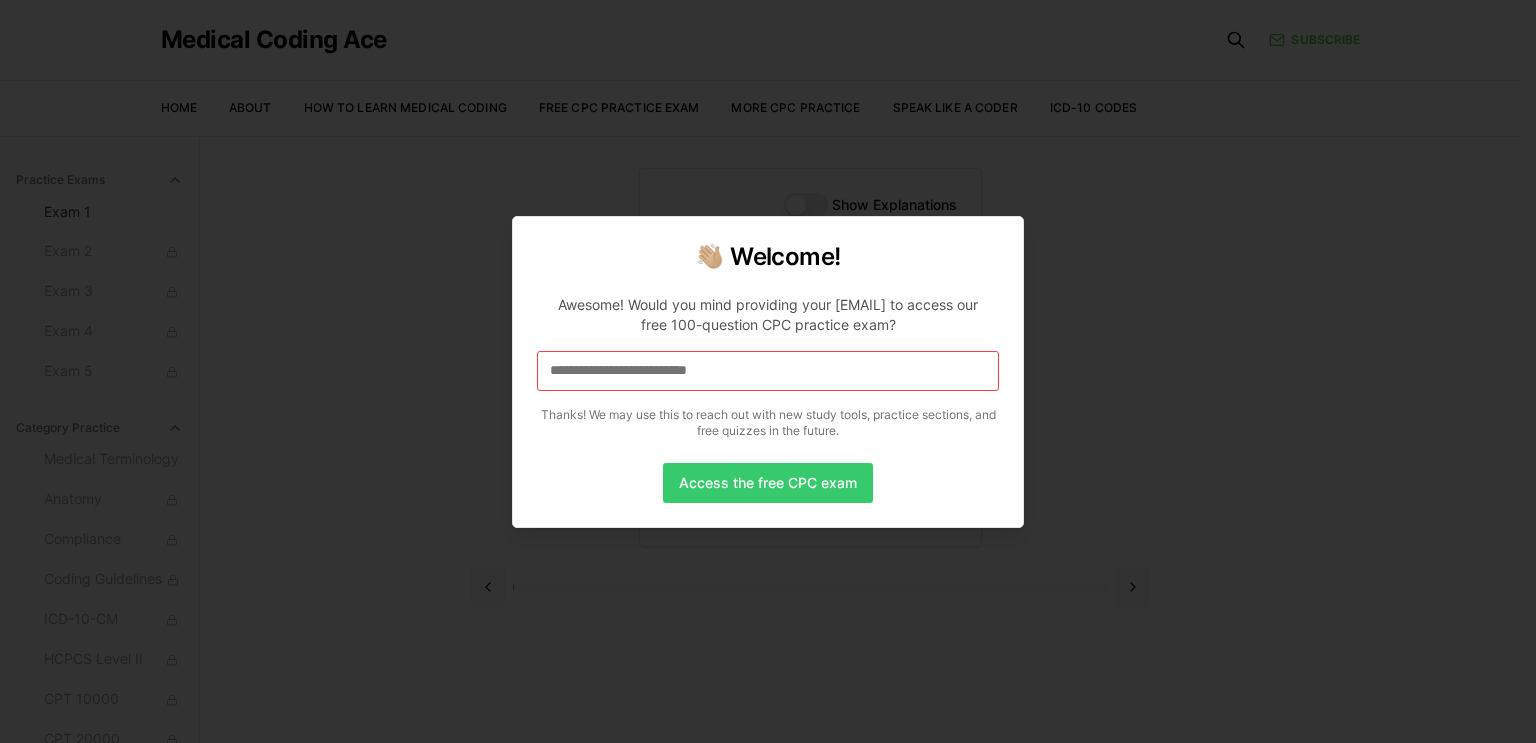 click on "Access the free CPC exam" at bounding box center (768, 483) 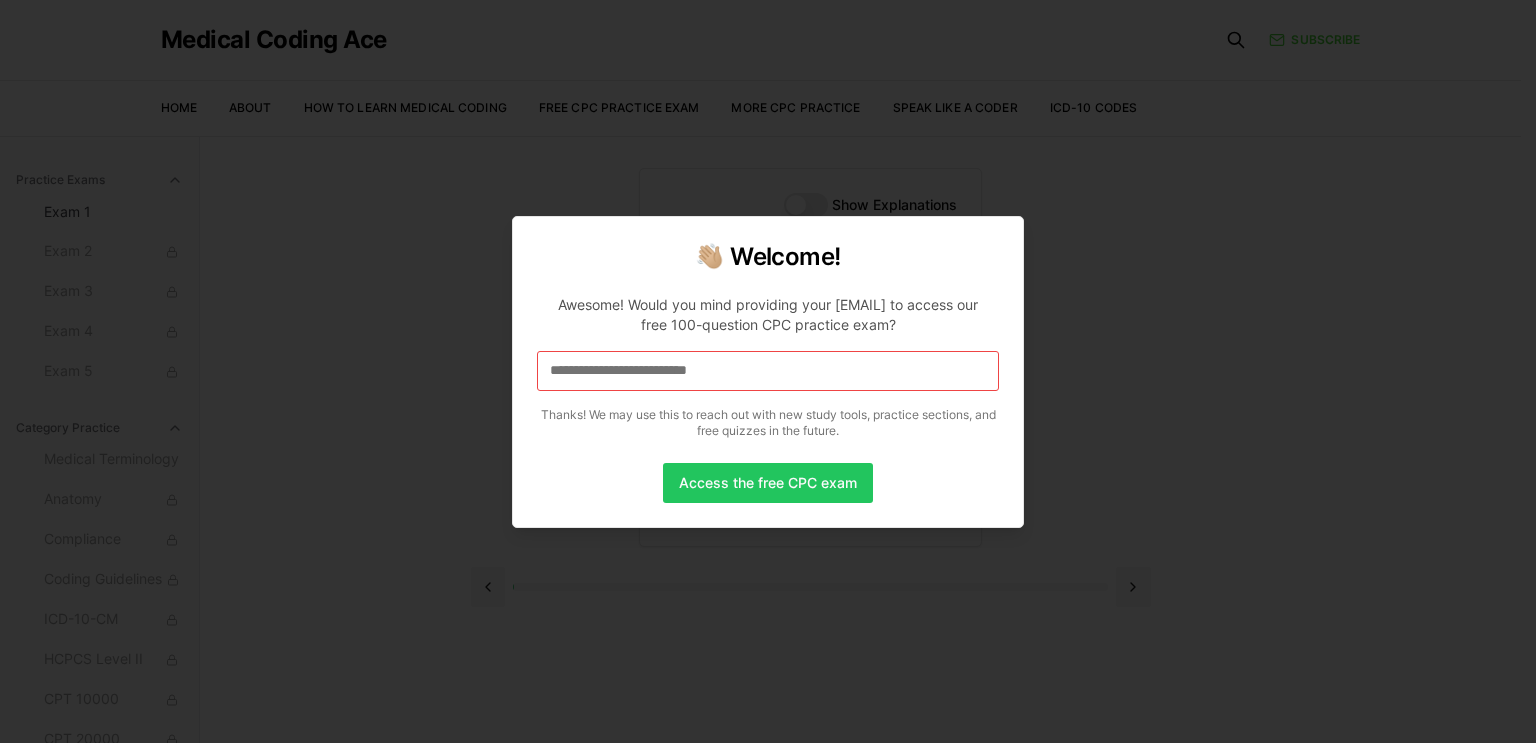drag, startPoint x: 759, startPoint y: 522, endPoint x: 758, endPoint y: 477, distance: 45.01111 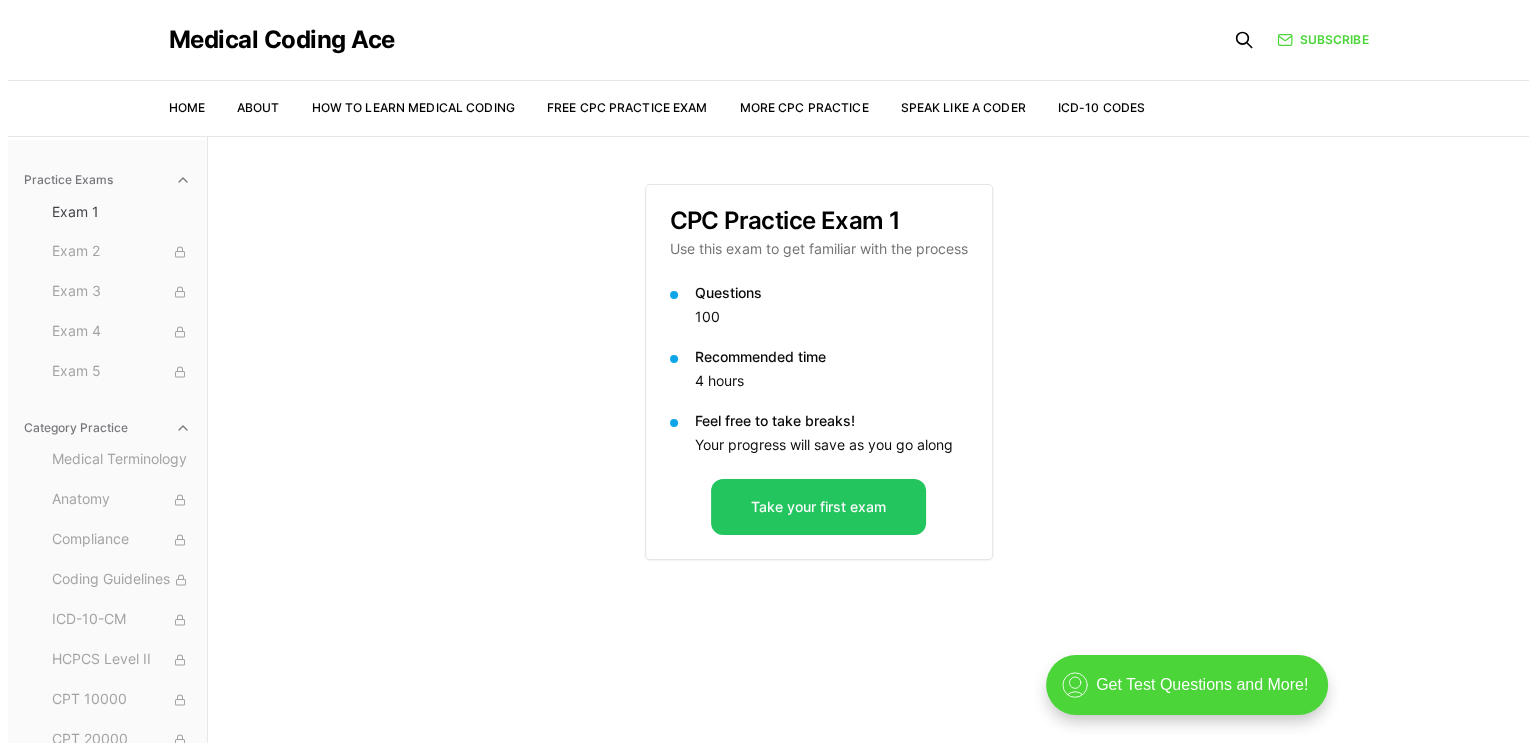 scroll, scrollTop: 0, scrollLeft: 0, axis: both 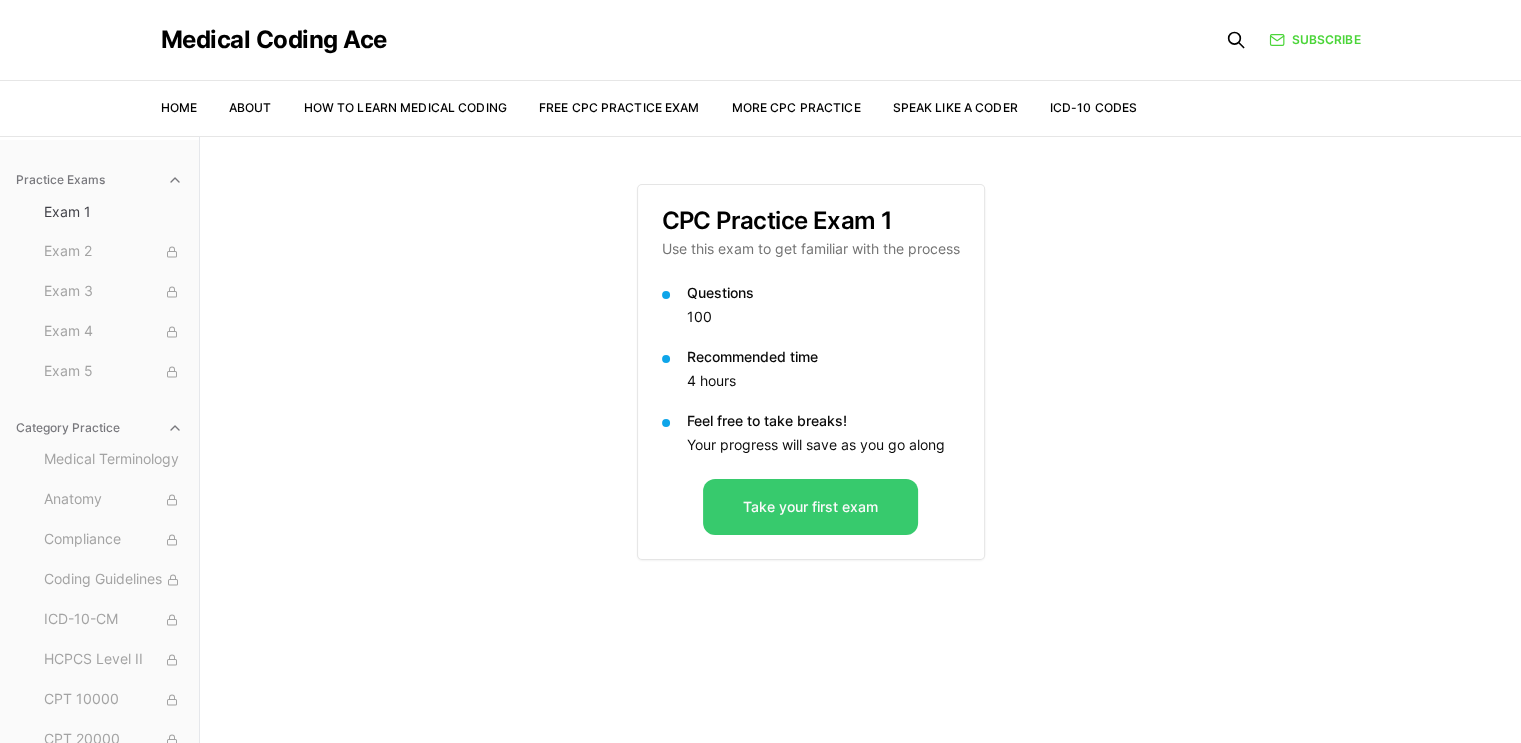 click on "Take your first exam" at bounding box center [810, 507] 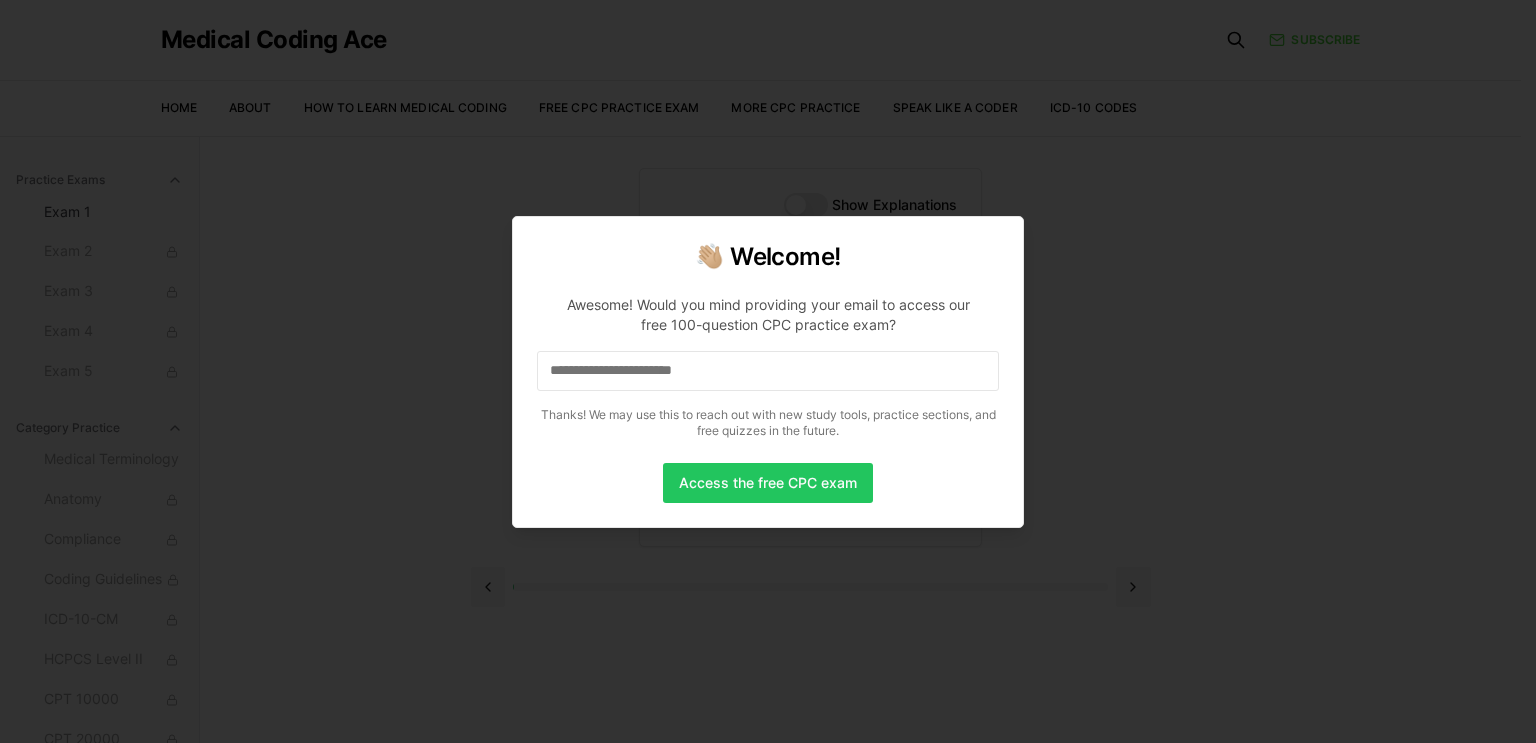 click at bounding box center [768, 371] 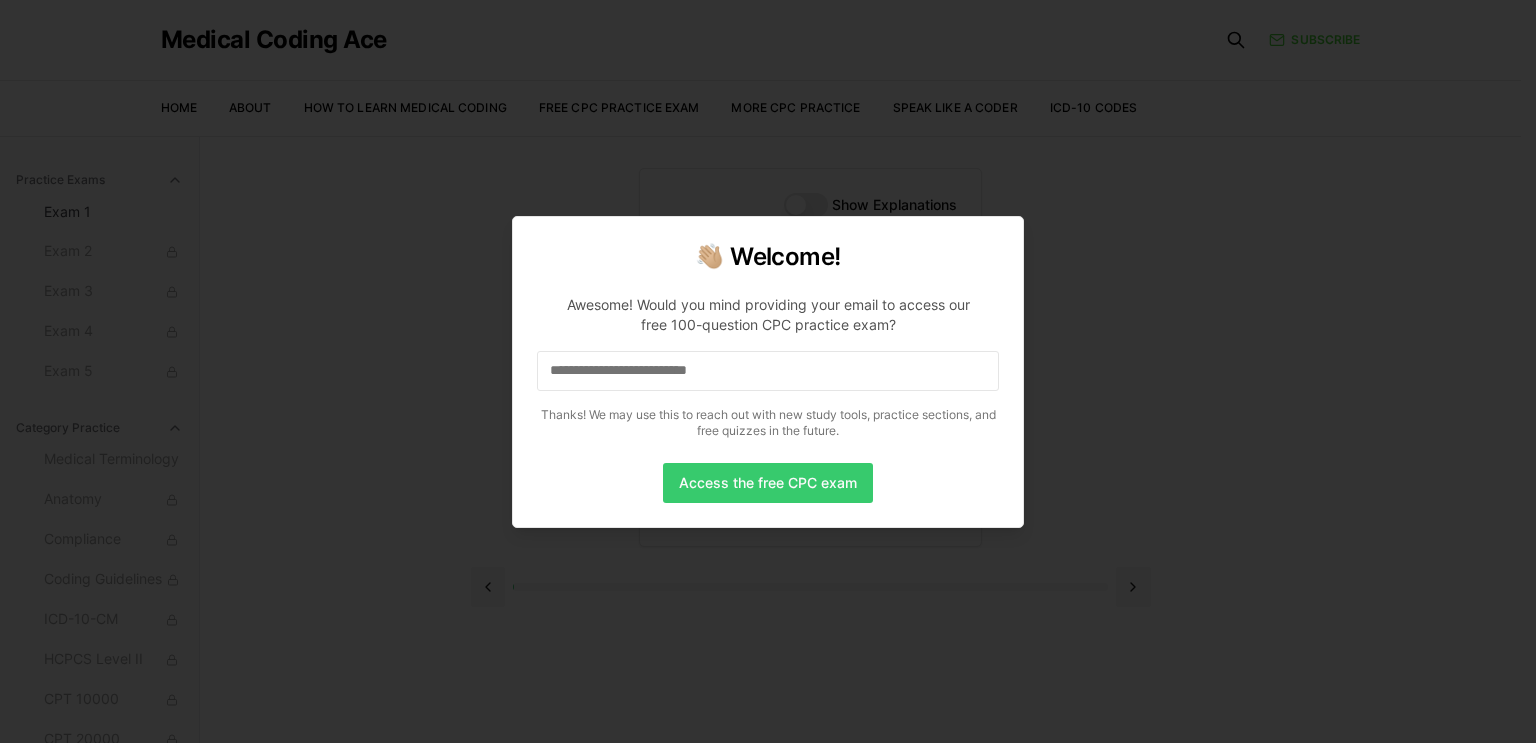 click on "Access the free CPC exam" at bounding box center (768, 483) 